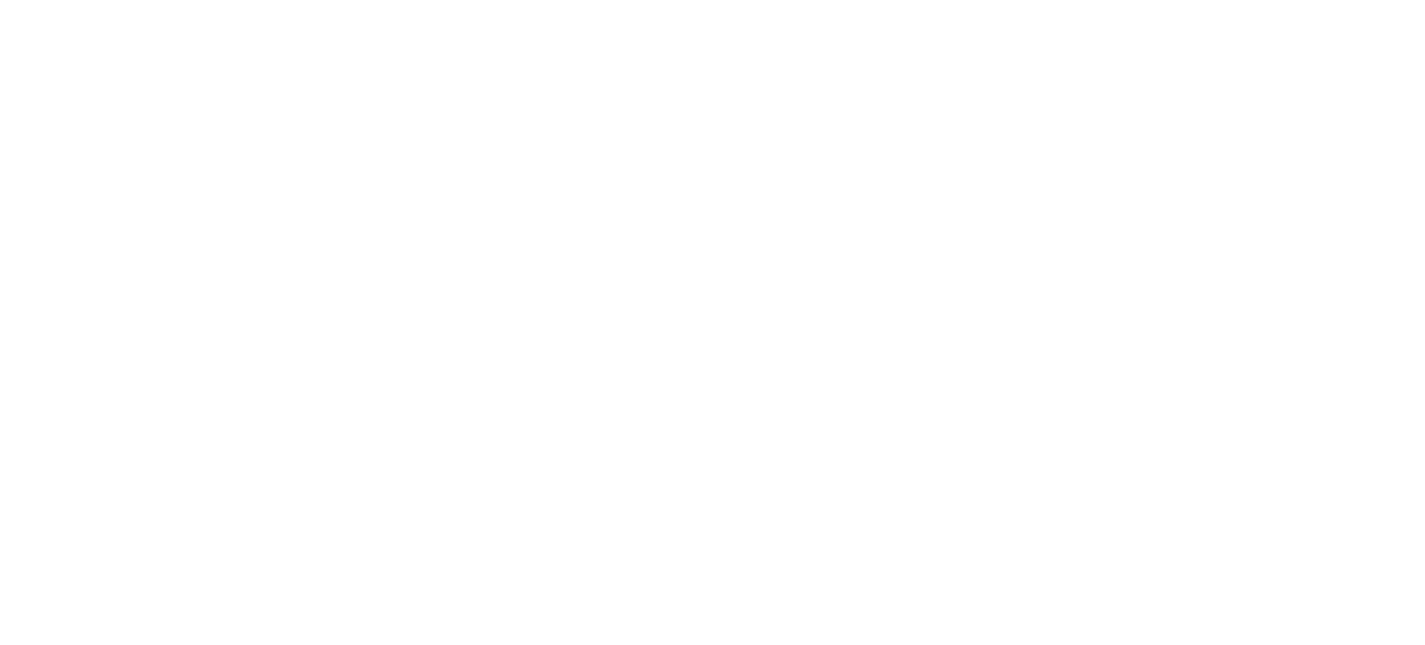 scroll, scrollTop: 0, scrollLeft: 0, axis: both 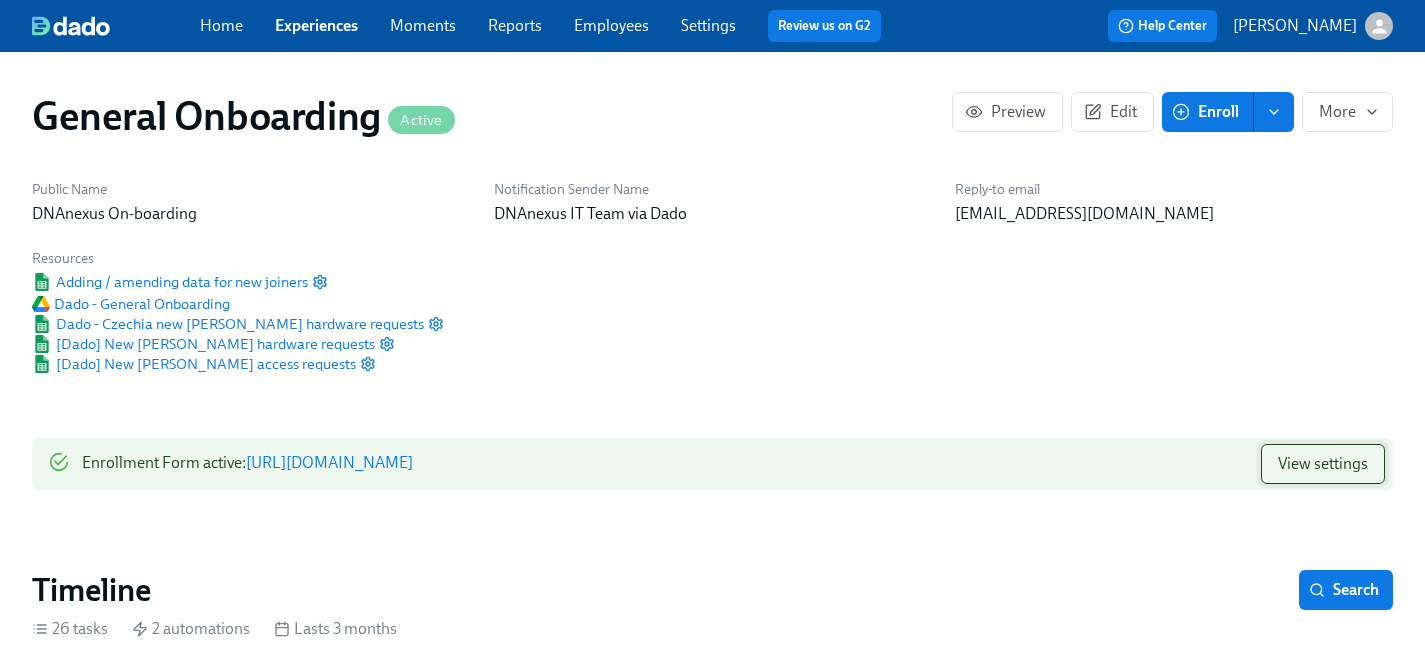 click on "View settings" at bounding box center (1323, 464) 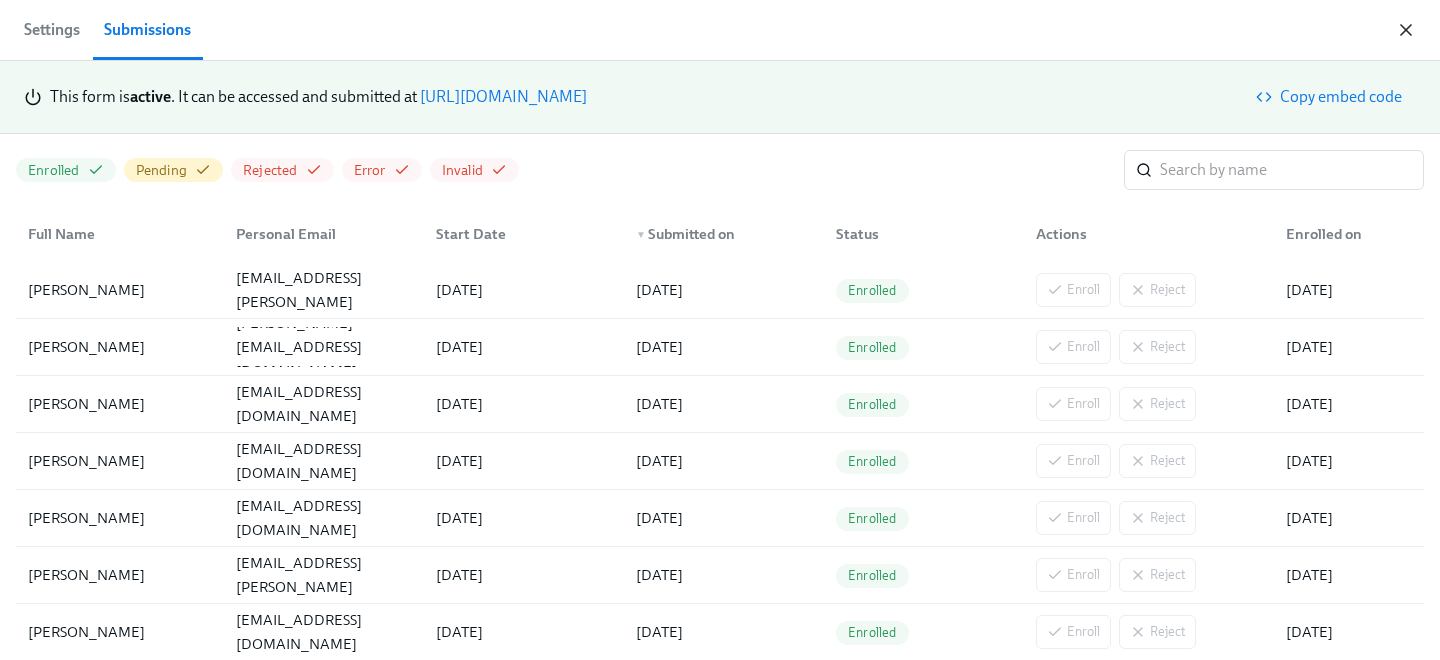 click 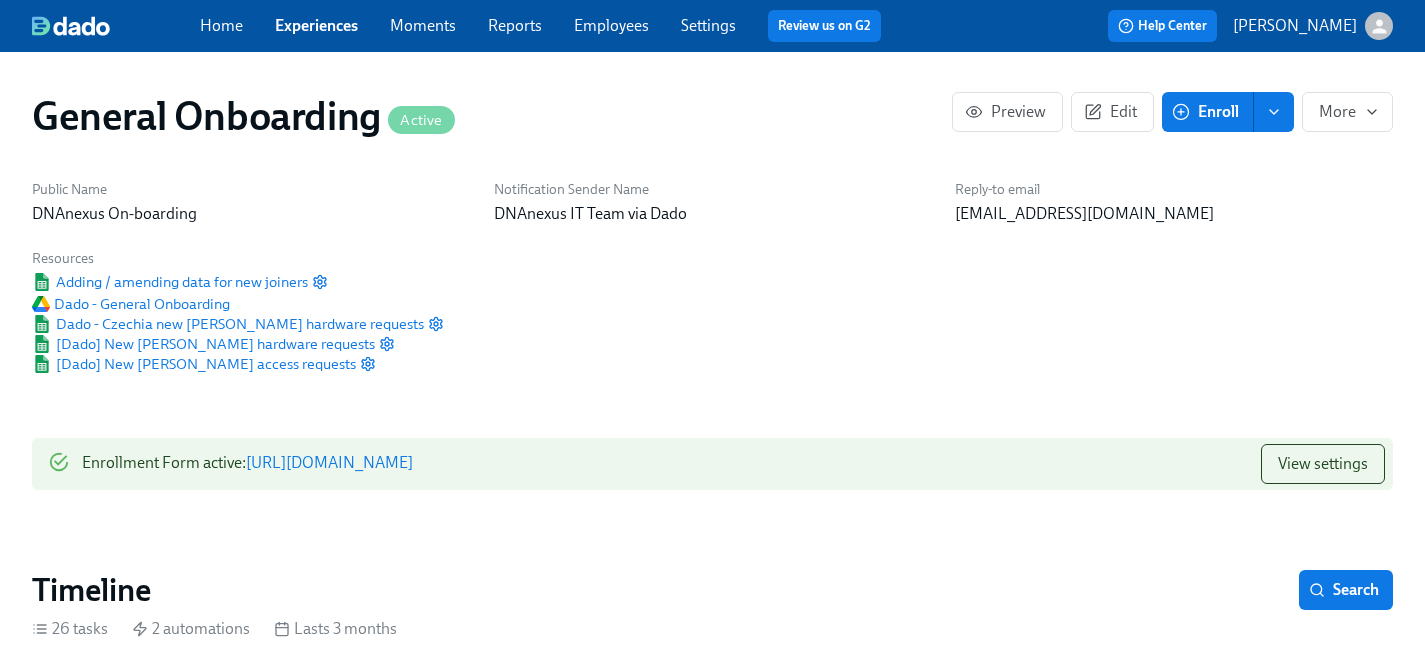 click on "https://my.dadohr.com/enrollmentForms/FfWGd5ofBNpVC0oypAi5SXcktKCCp" at bounding box center (329, 462) 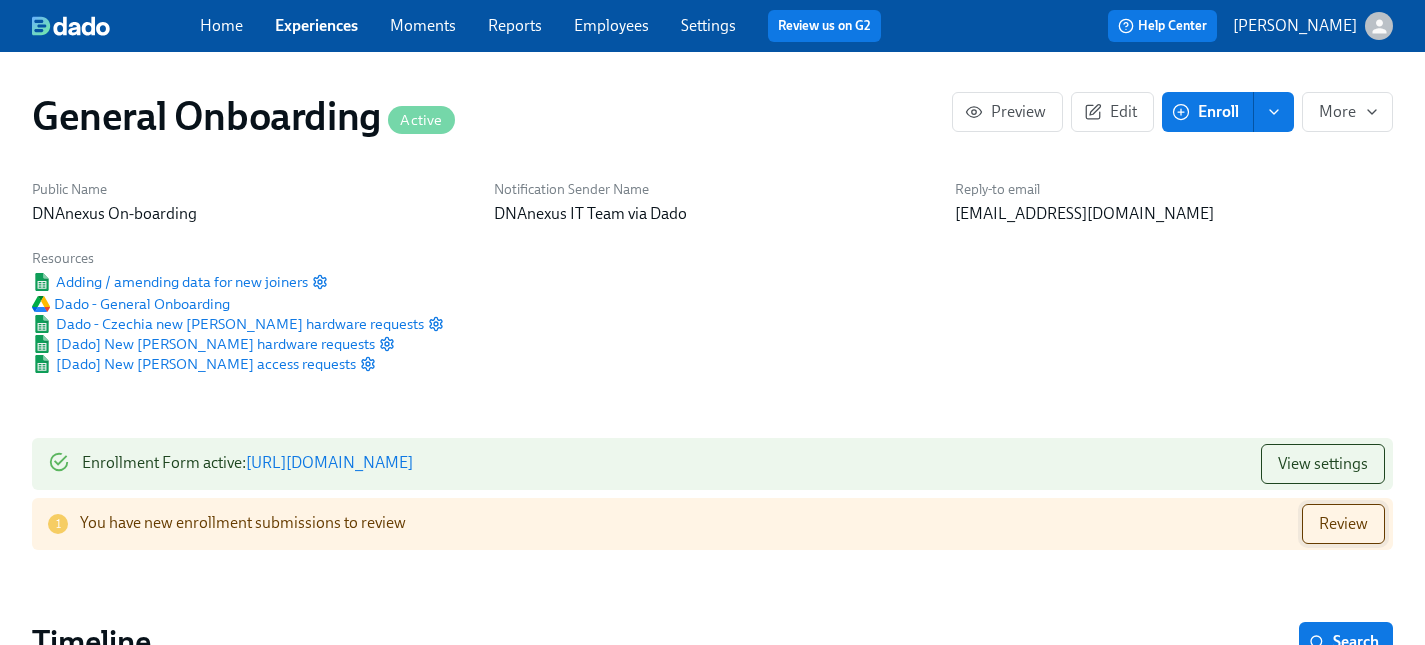click on "Review" at bounding box center (1343, 524) 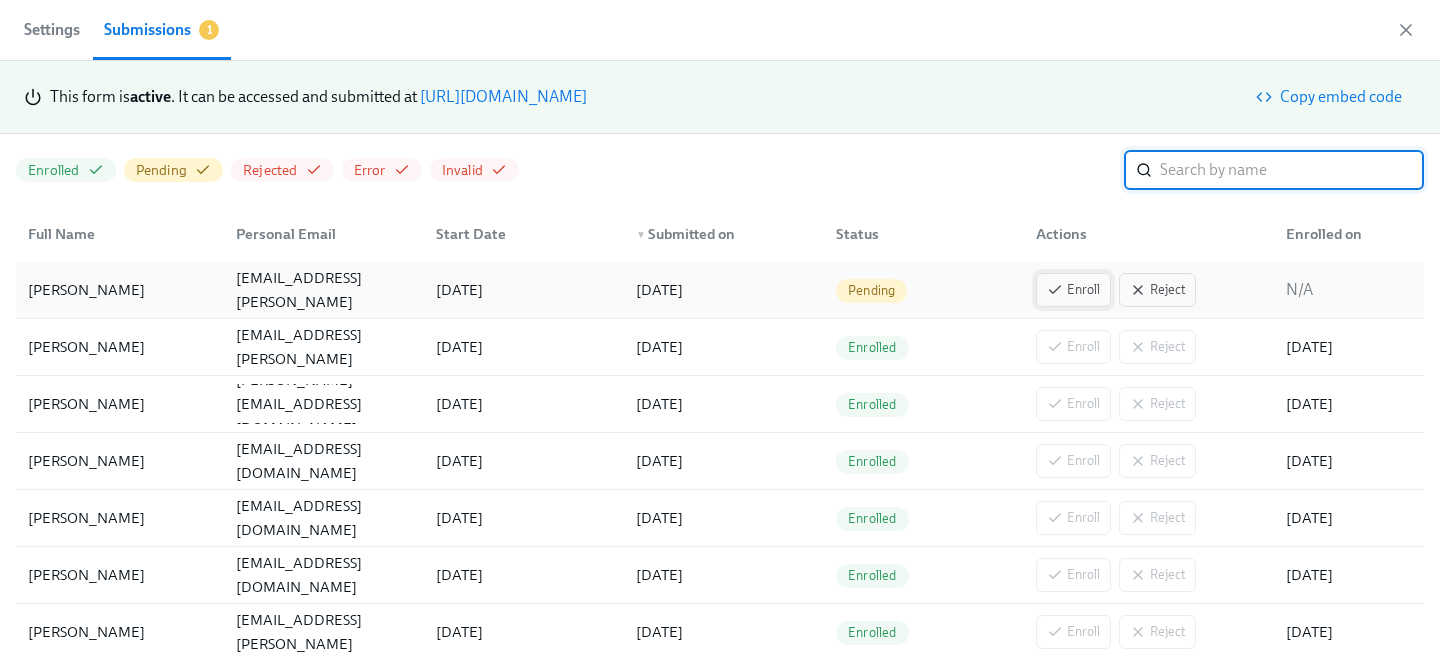 click on "Enroll" at bounding box center (1073, 290) 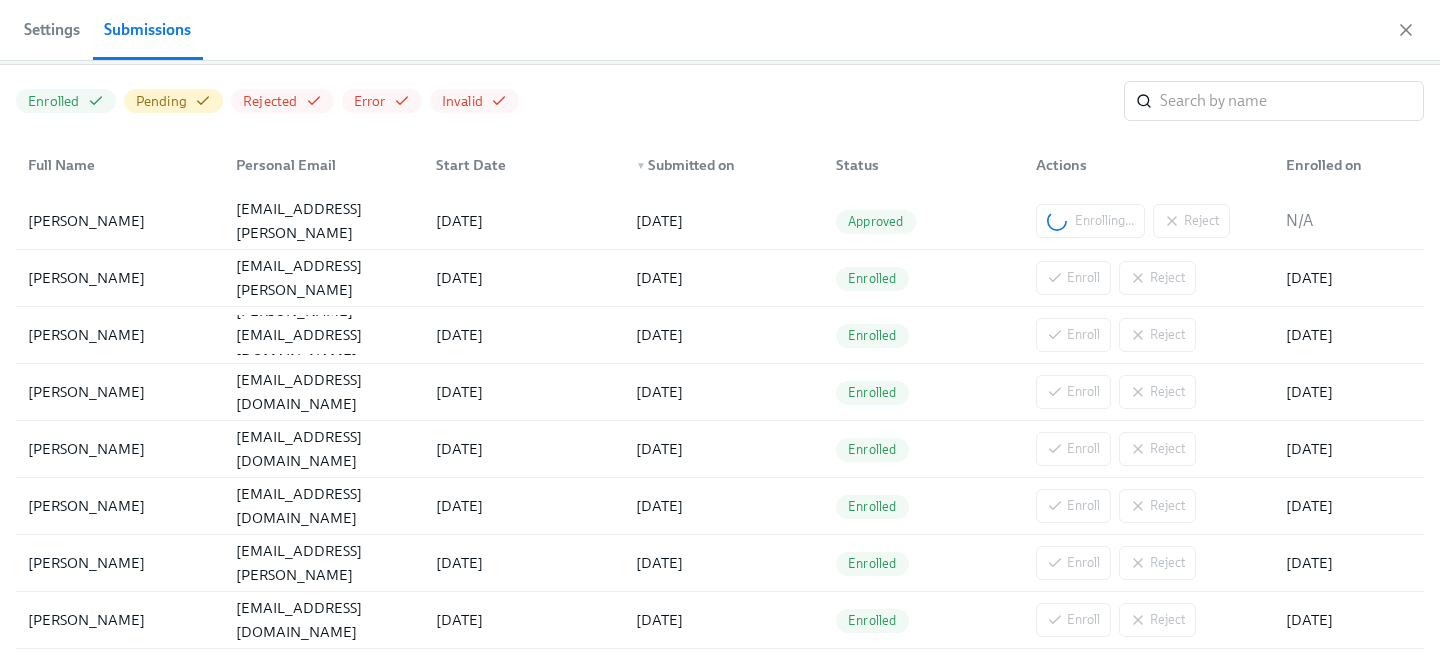 scroll, scrollTop: 60, scrollLeft: 0, axis: vertical 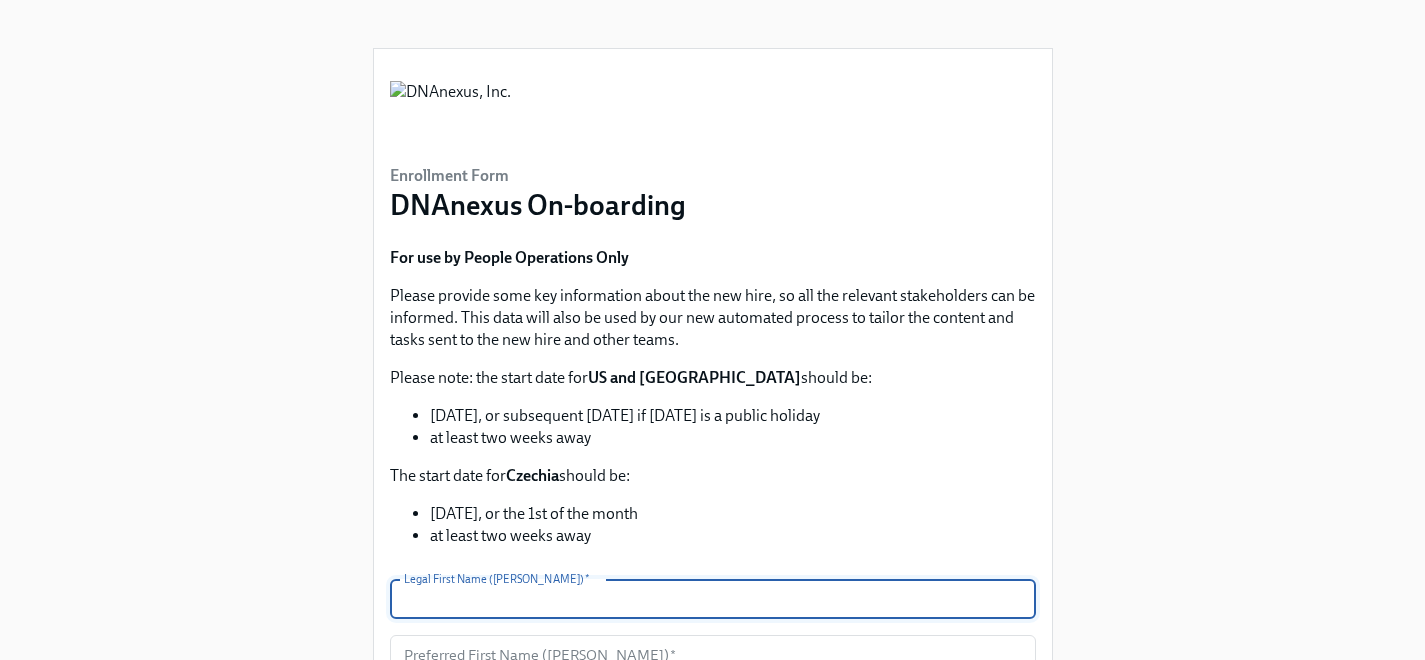 click at bounding box center (713, 599) 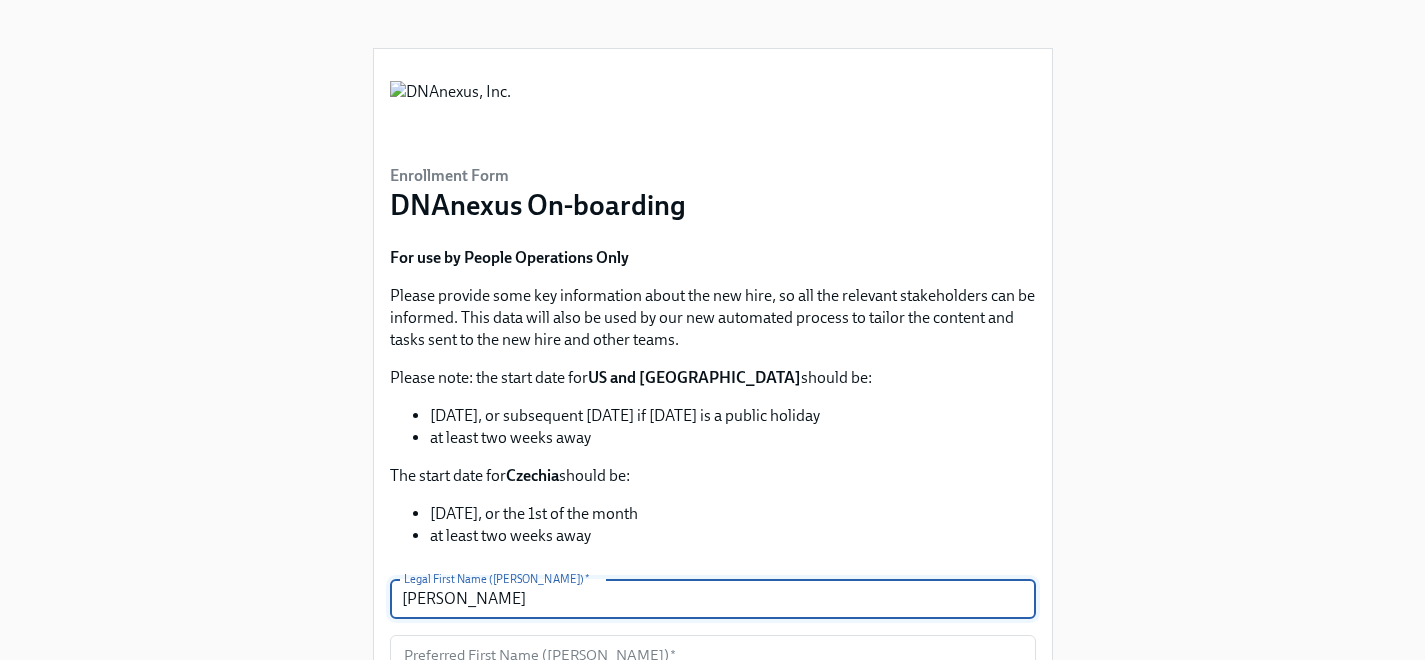 type on "[PERSON_NAME]" 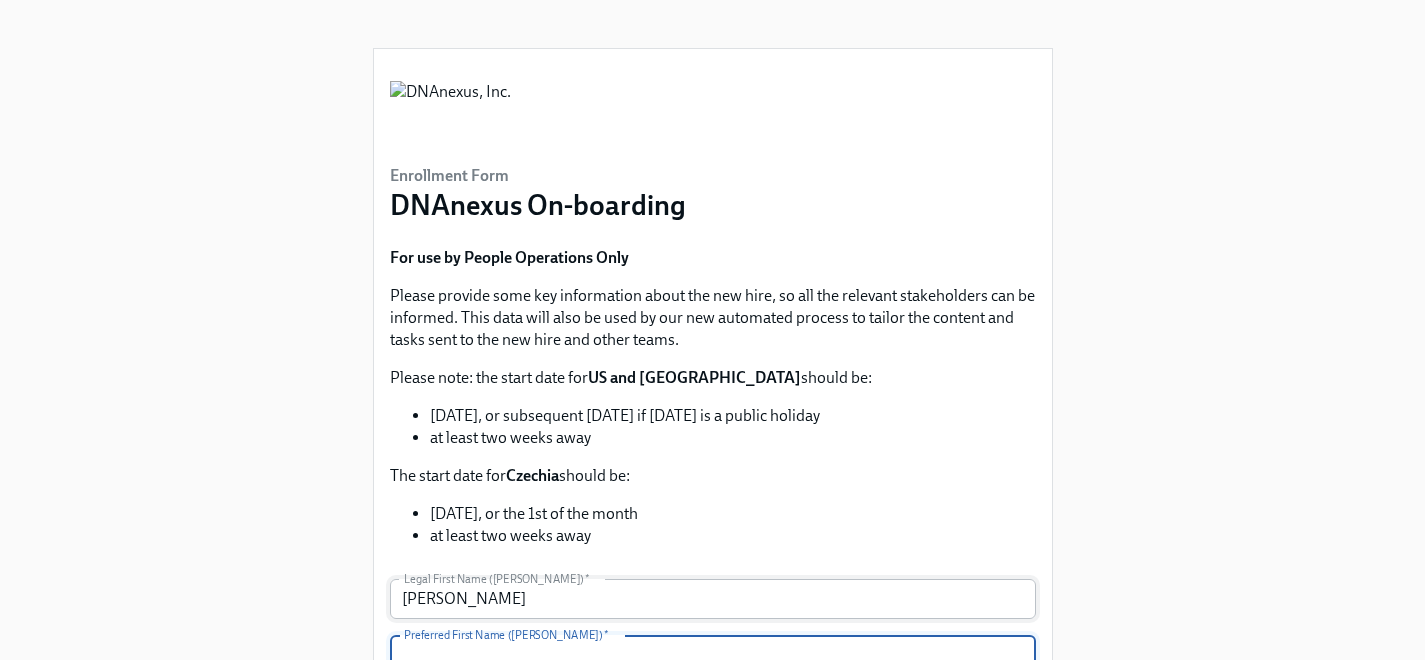 scroll, scrollTop: 15, scrollLeft: 0, axis: vertical 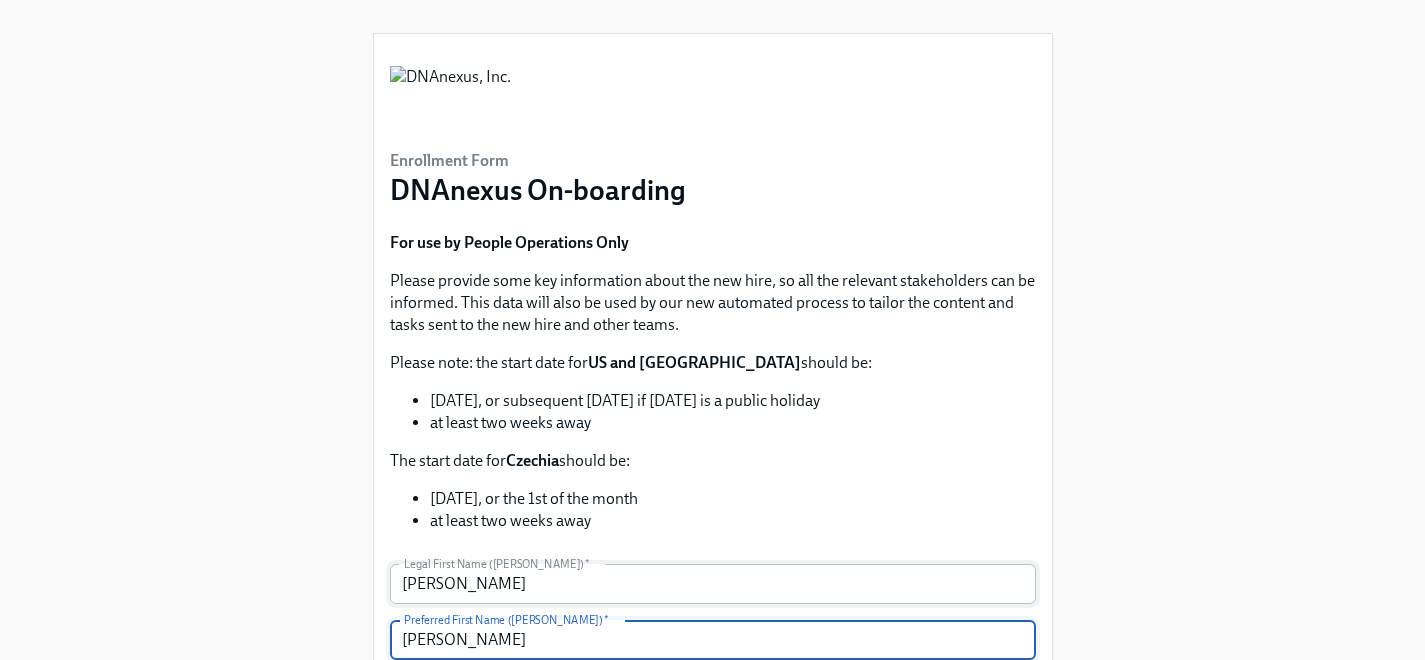 type on "[PERSON_NAME]" 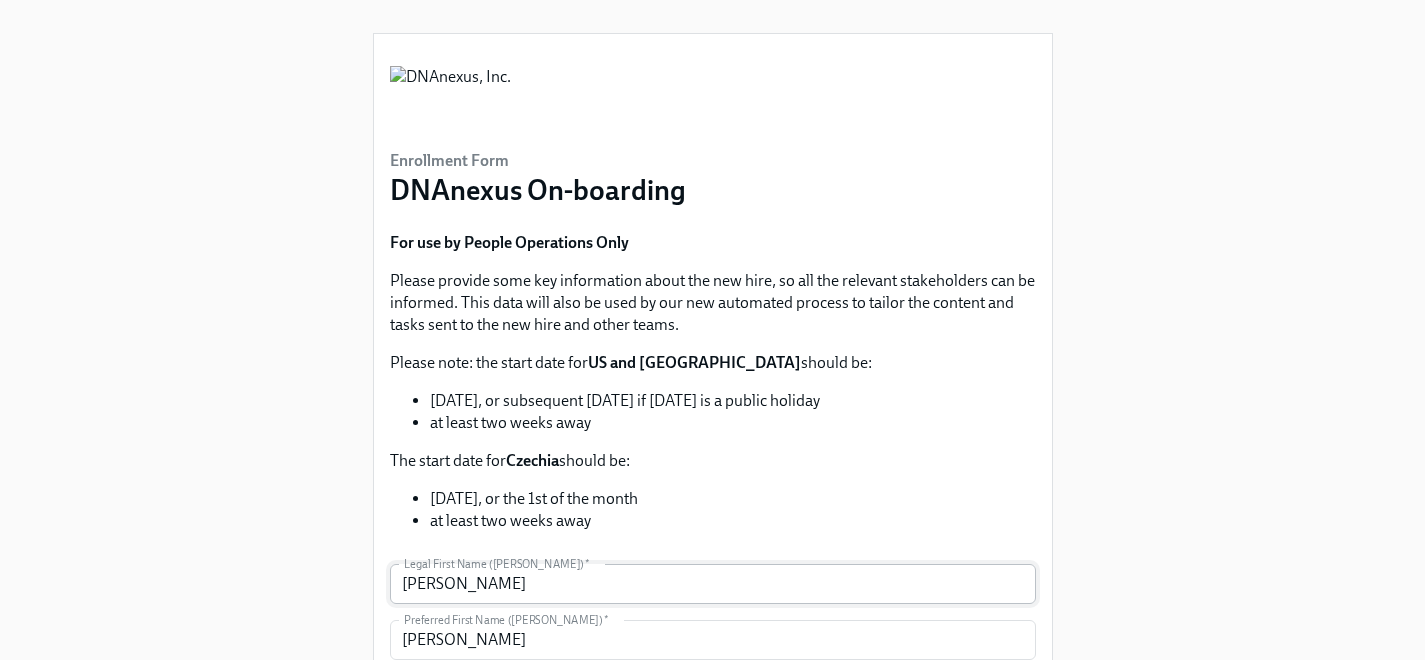 scroll, scrollTop: 381, scrollLeft: 0, axis: vertical 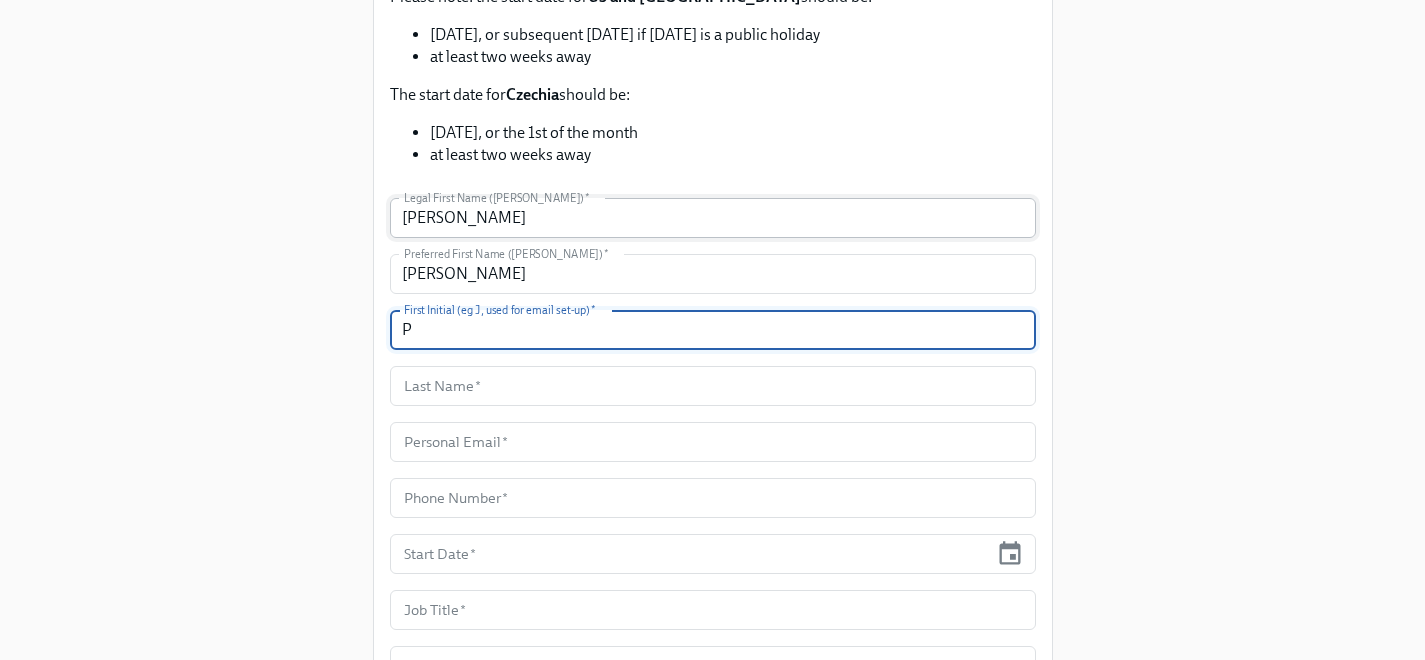 type on "P" 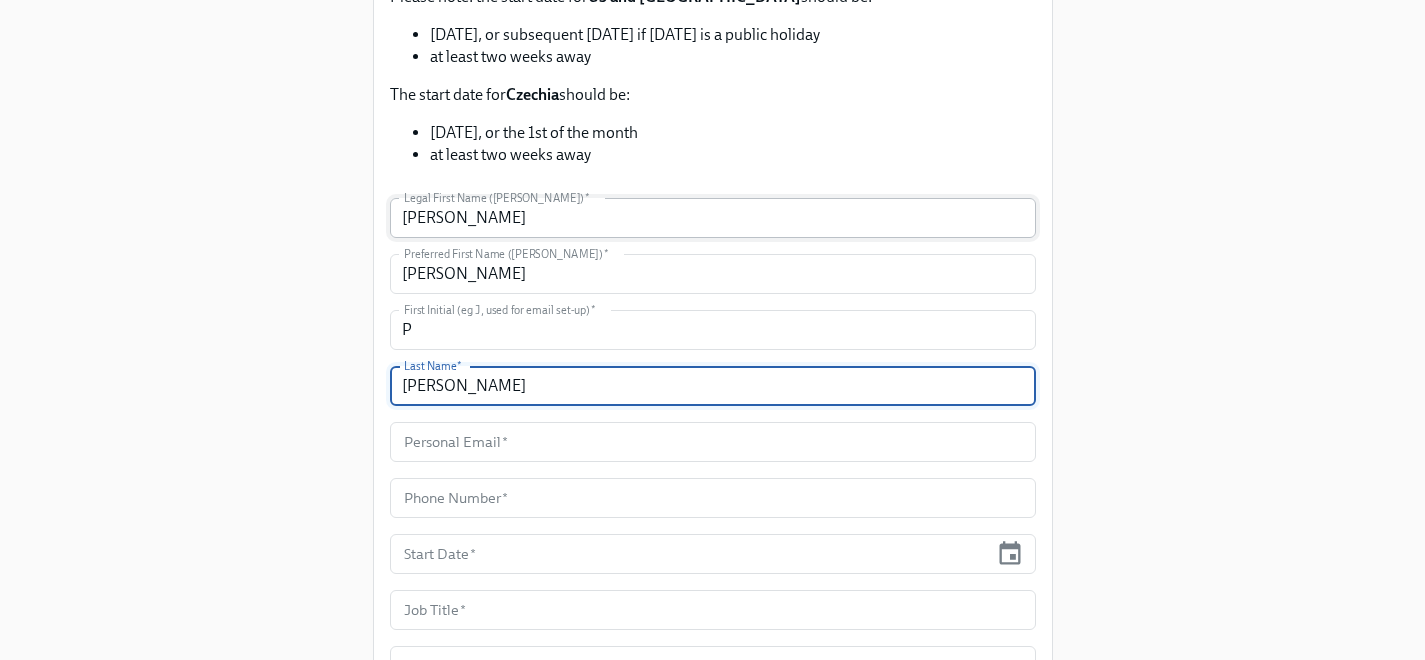 type on "[PERSON_NAME]" 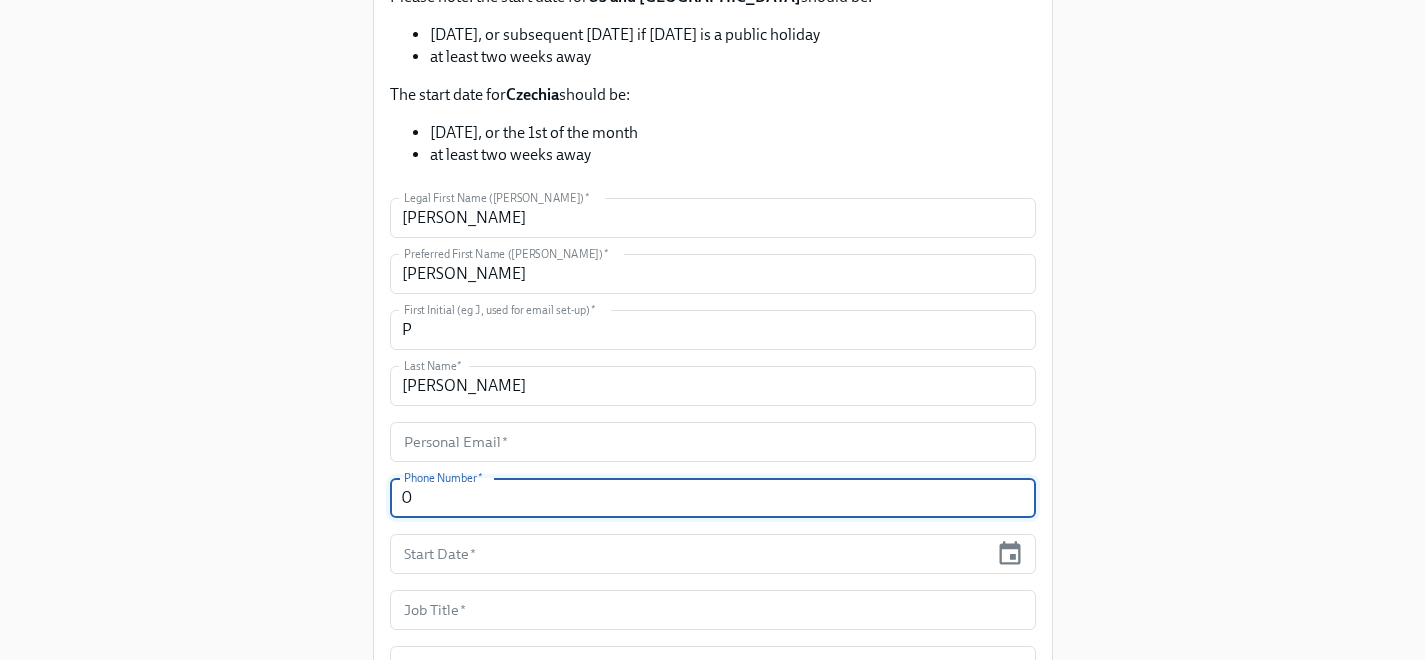 type on "0" 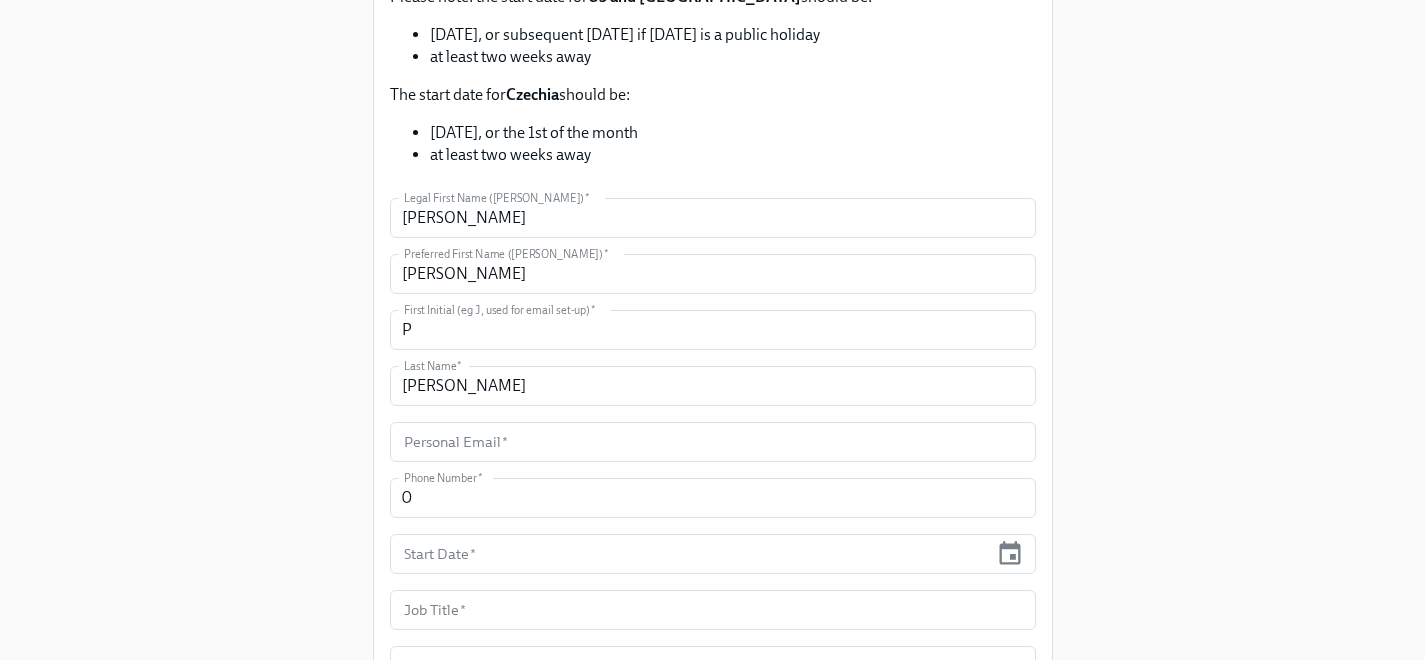 click on "Legal First Name ([PERSON_NAME])   * [PERSON_NAME] Legal First Name ([PERSON_NAME])  * Preferred First Name ([PERSON_NAME])   * [PERSON_NAME] Preferred First Name ([PERSON_NAME])  * First Initial (eg J, used for email set-up)   * P First Initial (eg J, used for email set-up)  * Last Name   * [PERSON_NAME] Last Name  * Personal Email   * Personal Email  * Phone Number   * 0 Phone Number  * Start Date   * Start Date  * Job Title   * Job Title  * Department   * Department  * Worker Type   * Worker Type  * Organization   * Organization  * Work Location   * Work Location  * State   * State  * Their Manager (enter work email address)   * Their Manager (enter work email address)  * Will they be a people manager?   * Will they be a people manager?  * List of direct reports' names (enter "none" if no reports)   * List of direct reports' names (enter "none" if no reports)  * REQ number   * REQ number  * Submit" at bounding box center (713, 694) 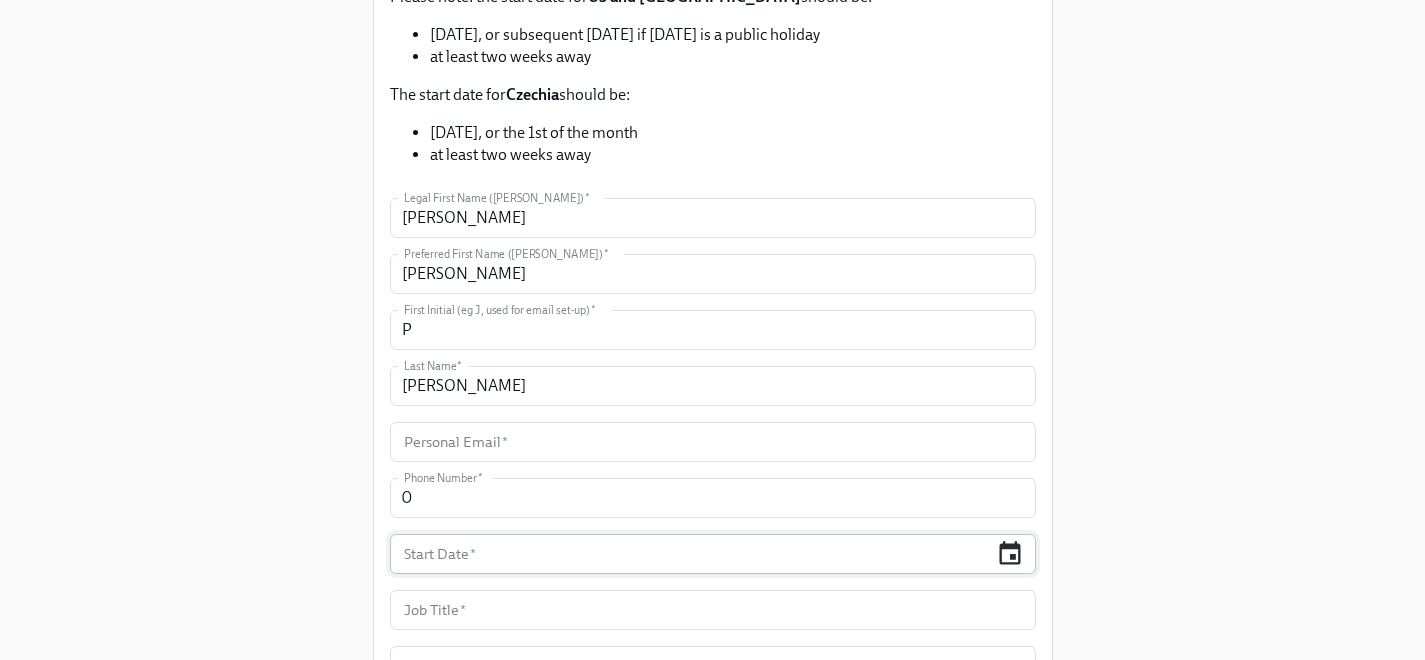 click 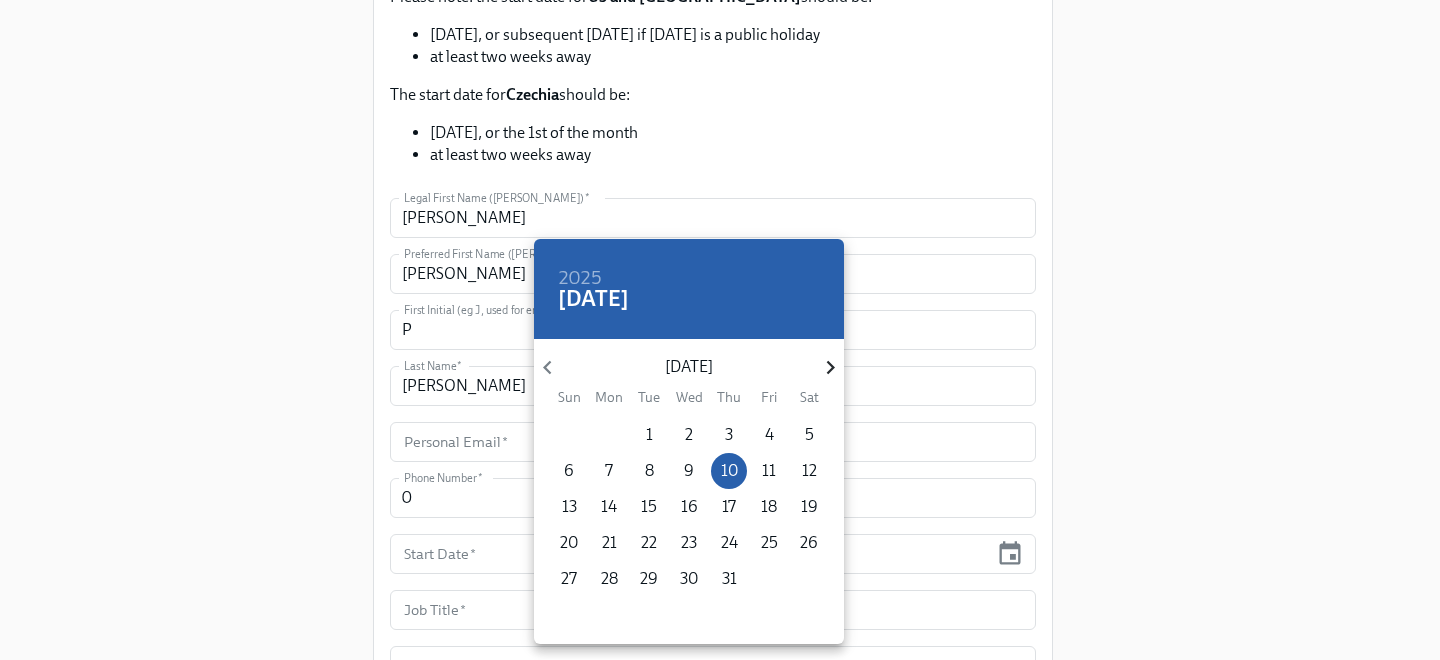 click 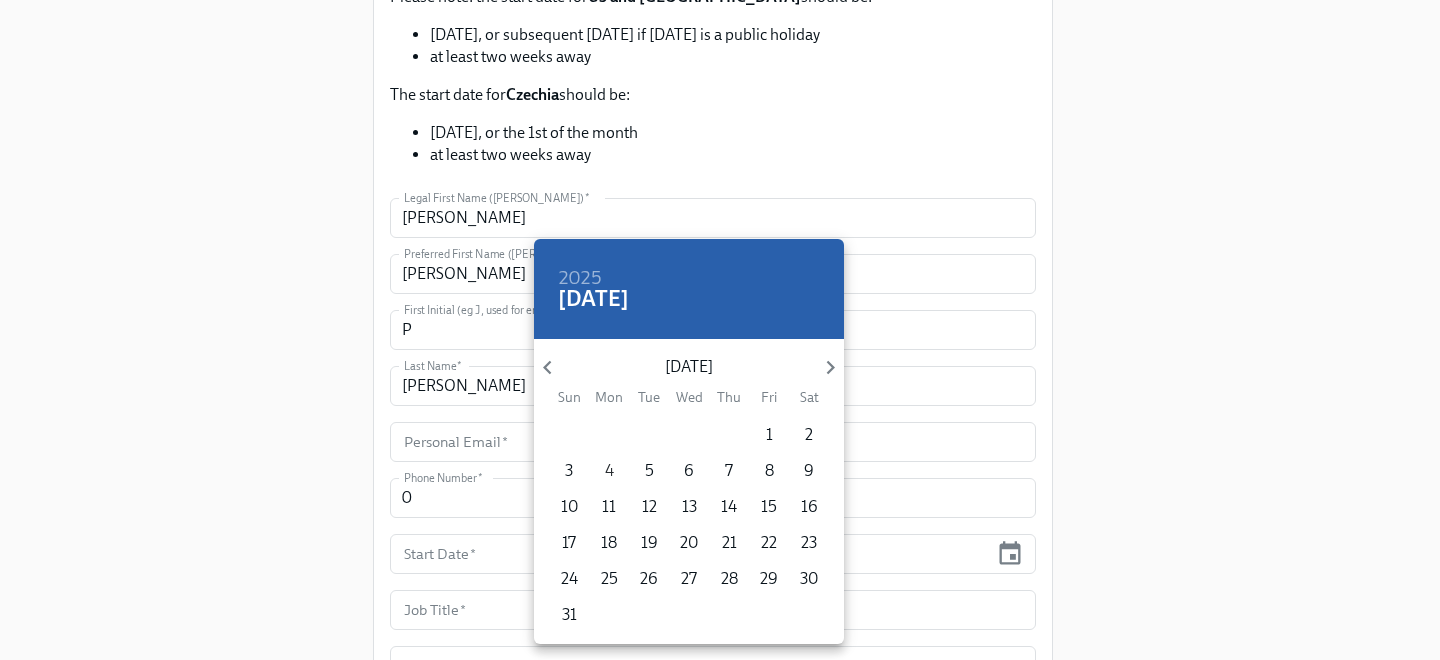 click on "4" at bounding box center (609, 471) 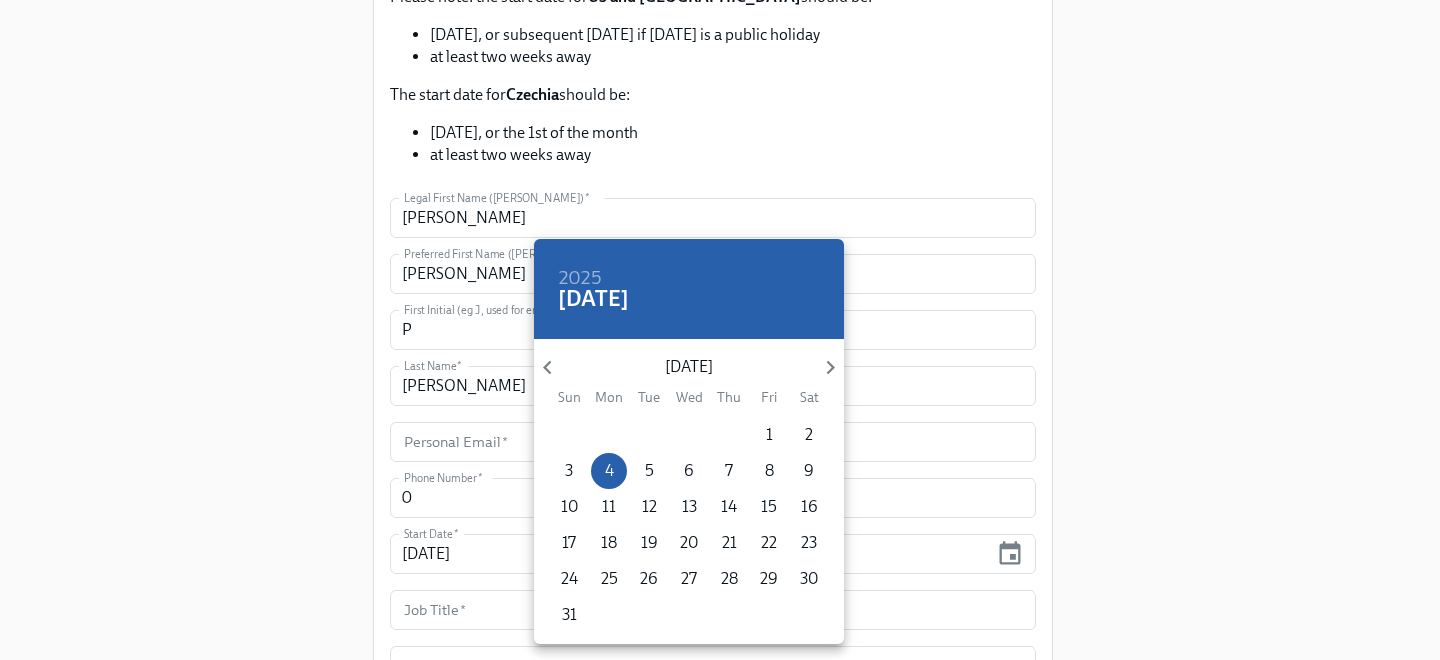 click at bounding box center [720, 330] 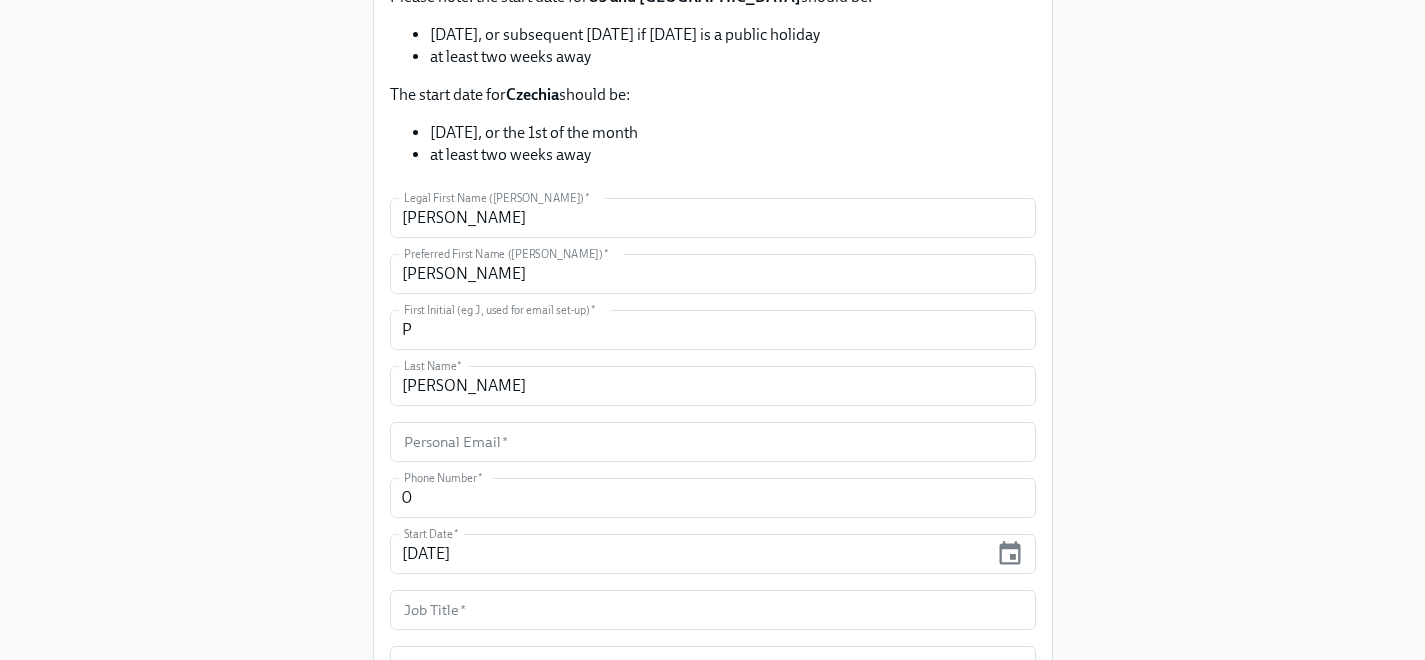 type 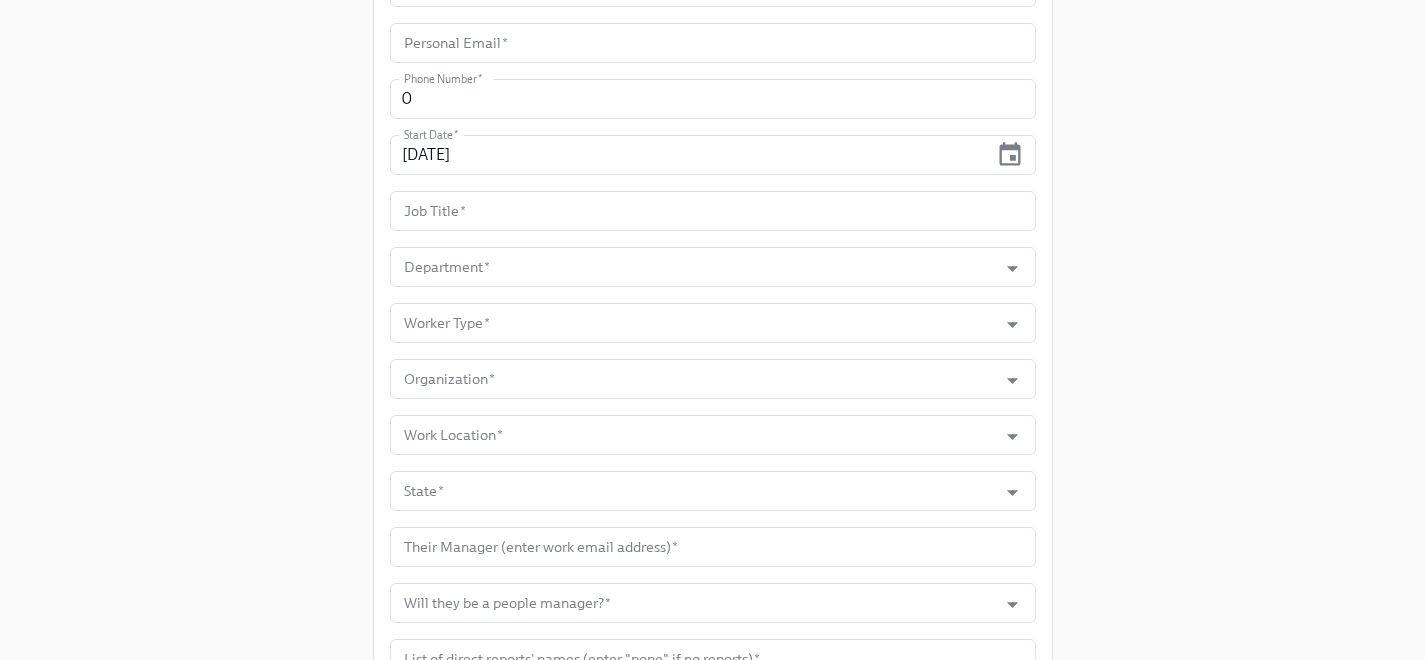 scroll, scrollTop: 781, scrollLeft: 0, axis: vertical 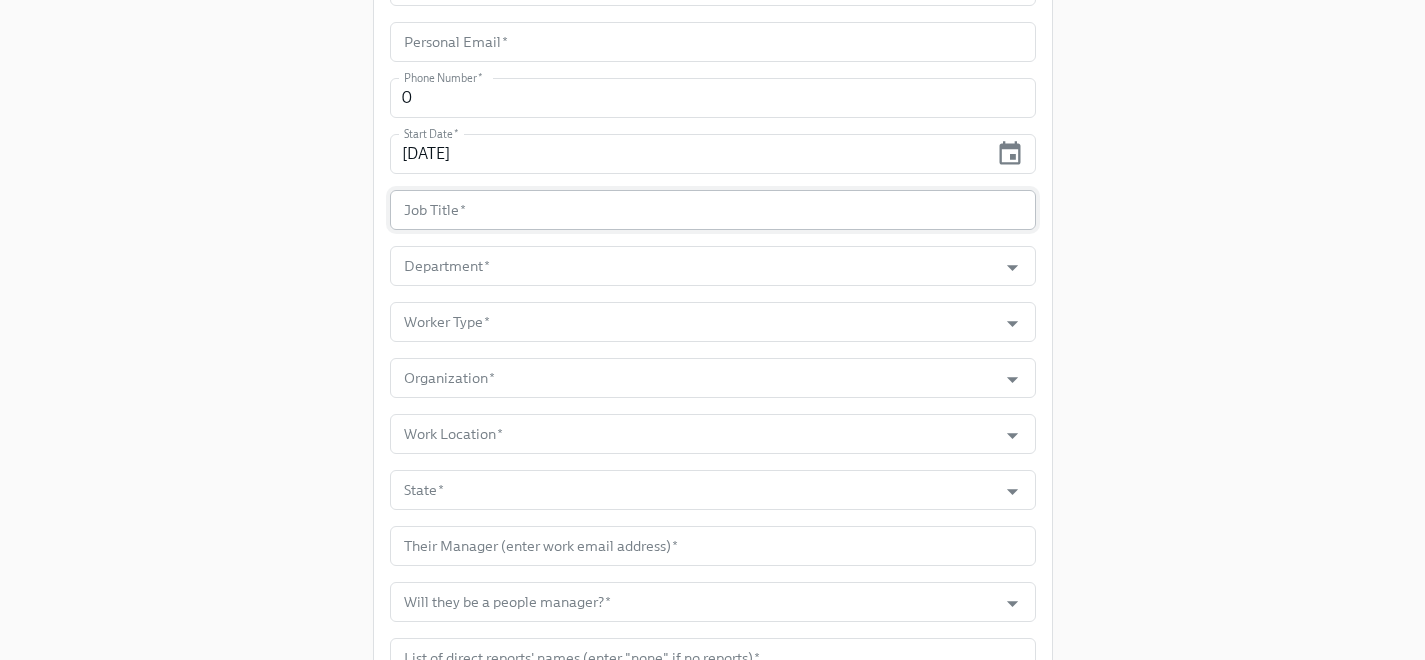 click at bounding box center (713, 210) 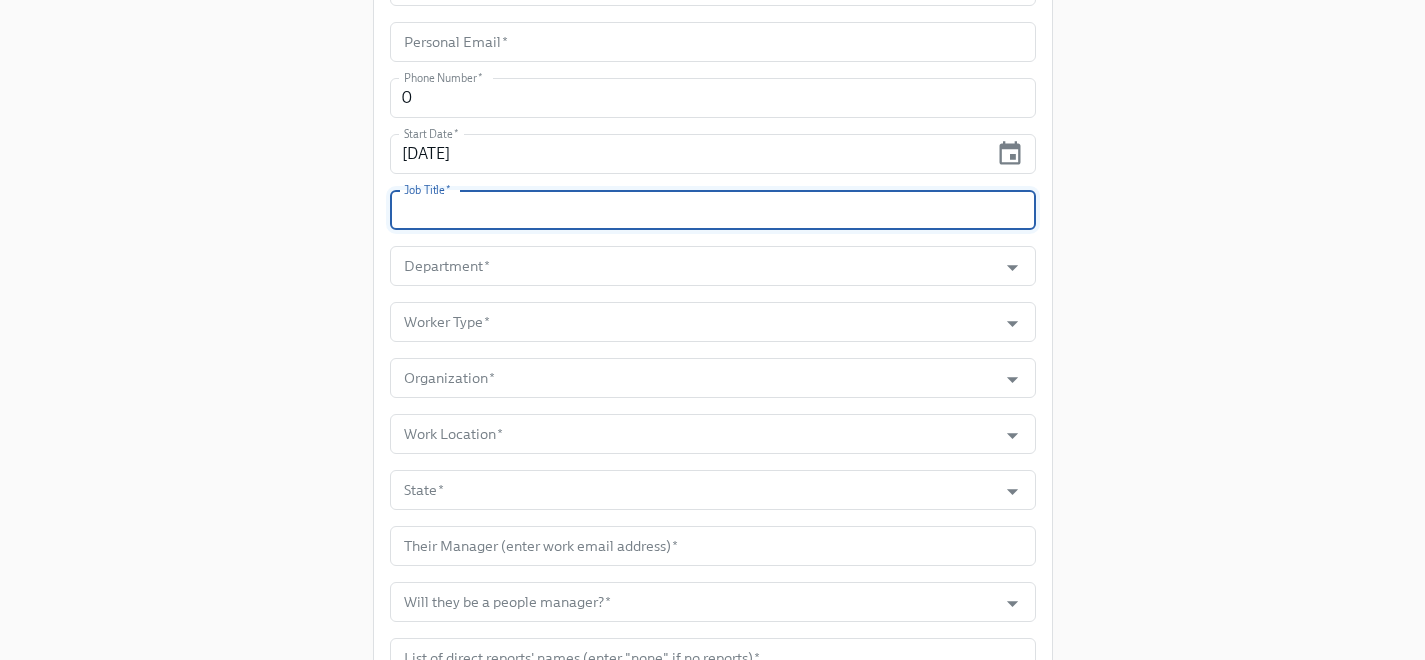 paste on "SW Office Services 062025" 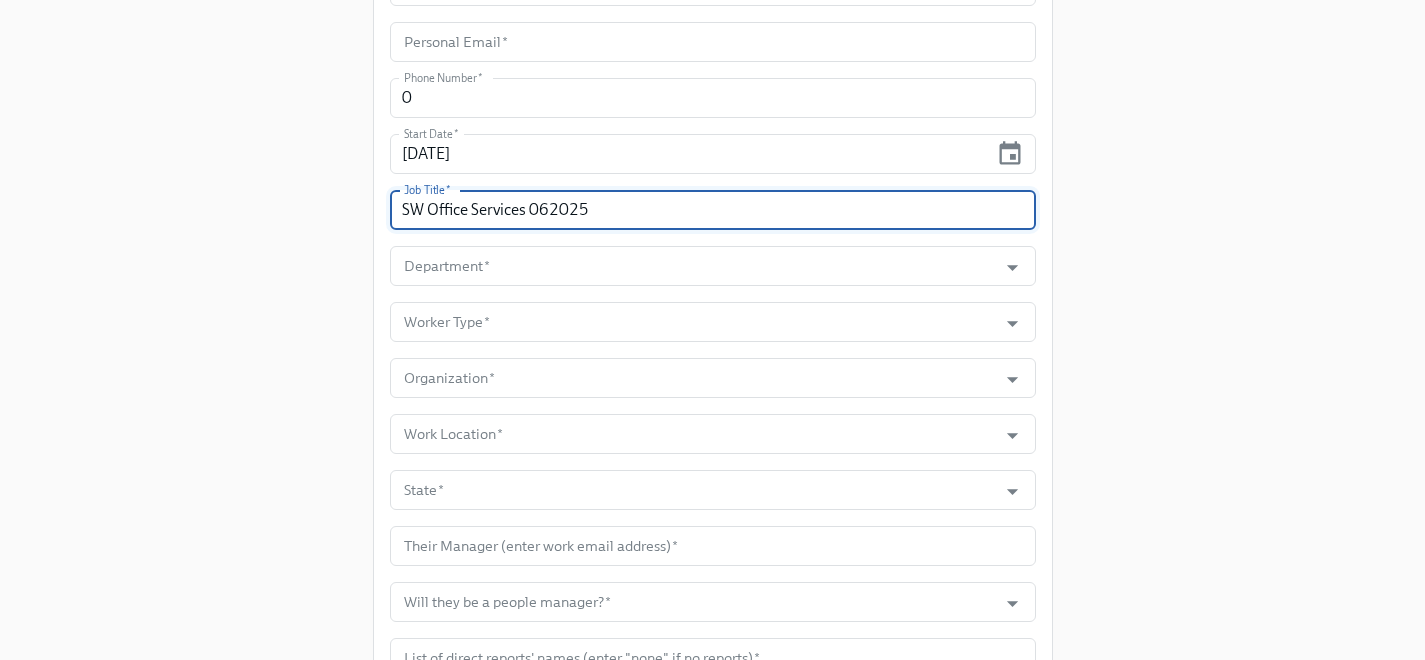 click on "SW Office Services 062025" at bounding box center [713, 210] 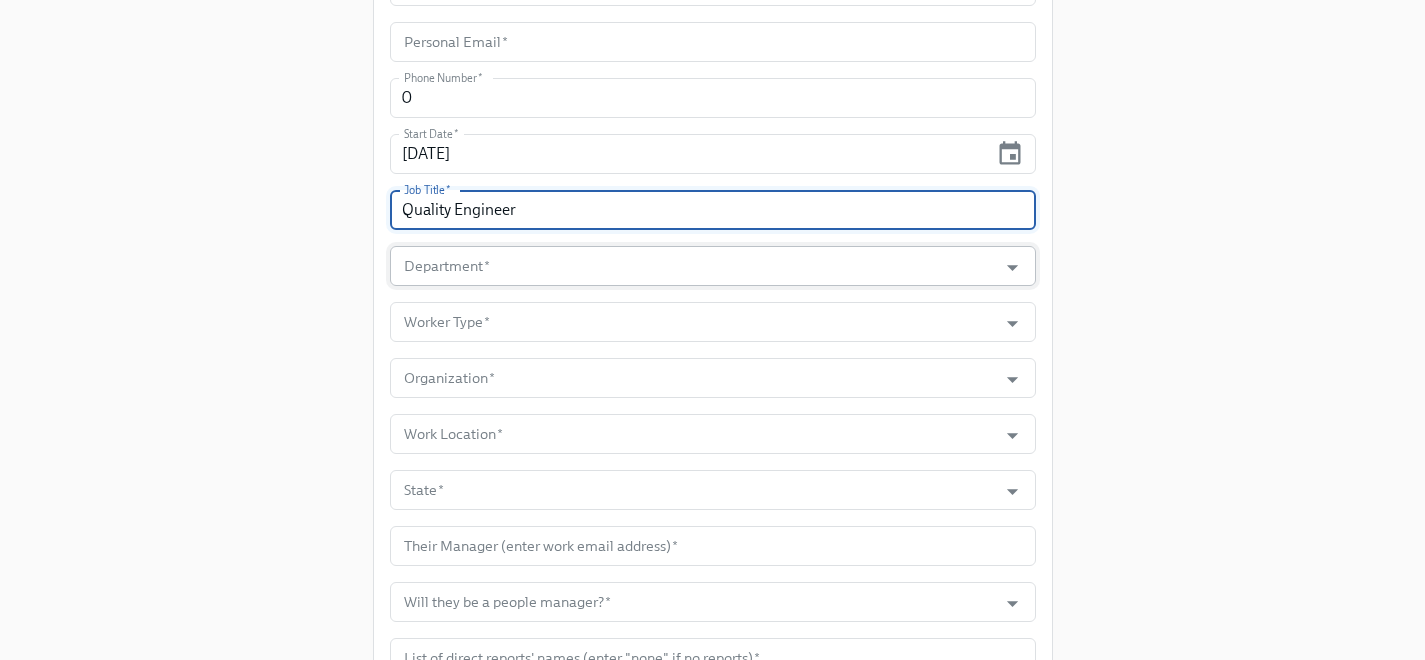 type on "Quality Engineer" 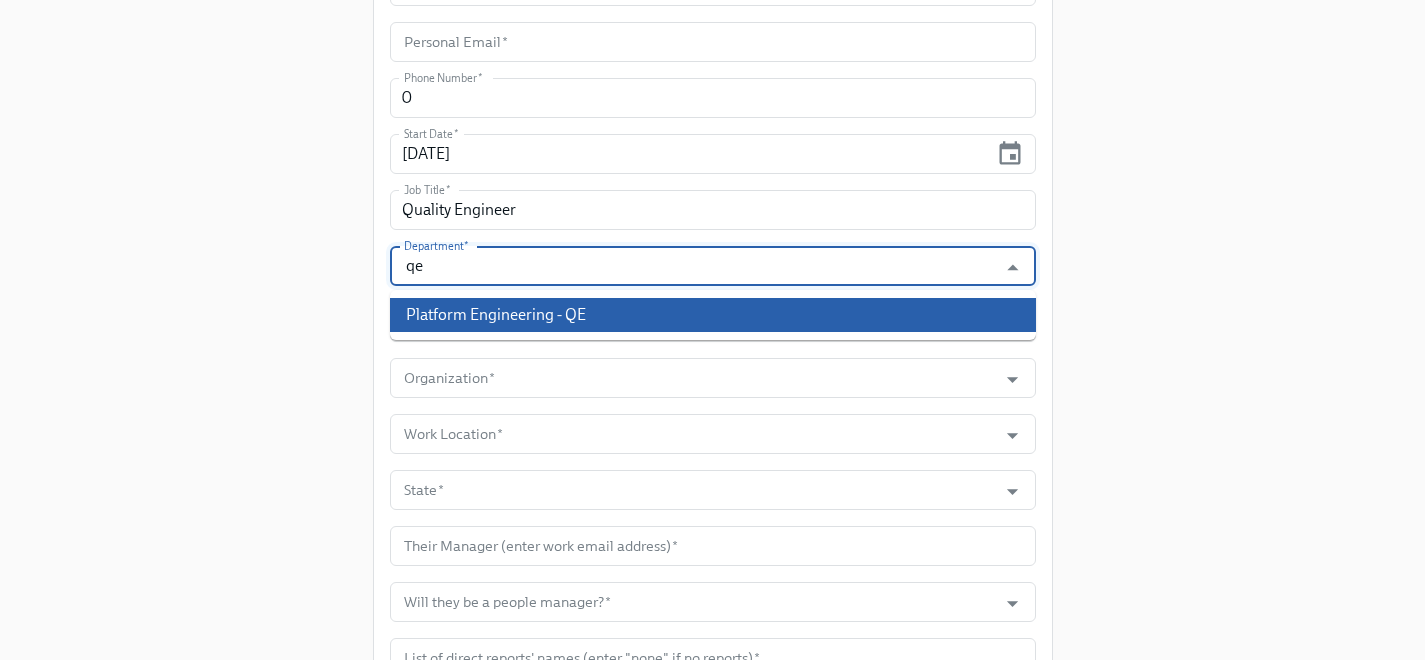 click on "Platform Engineering - QE" at bounding box center [713, 315] 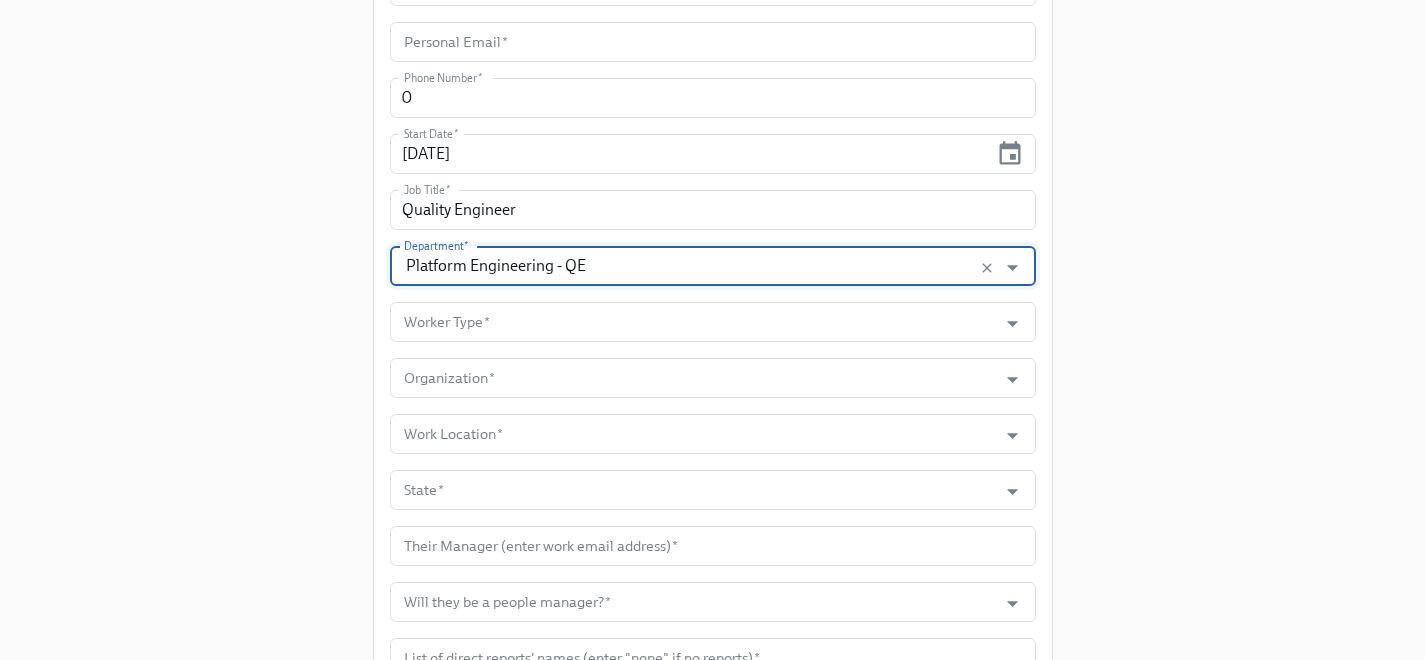 type on "Platform Engineering - QE" 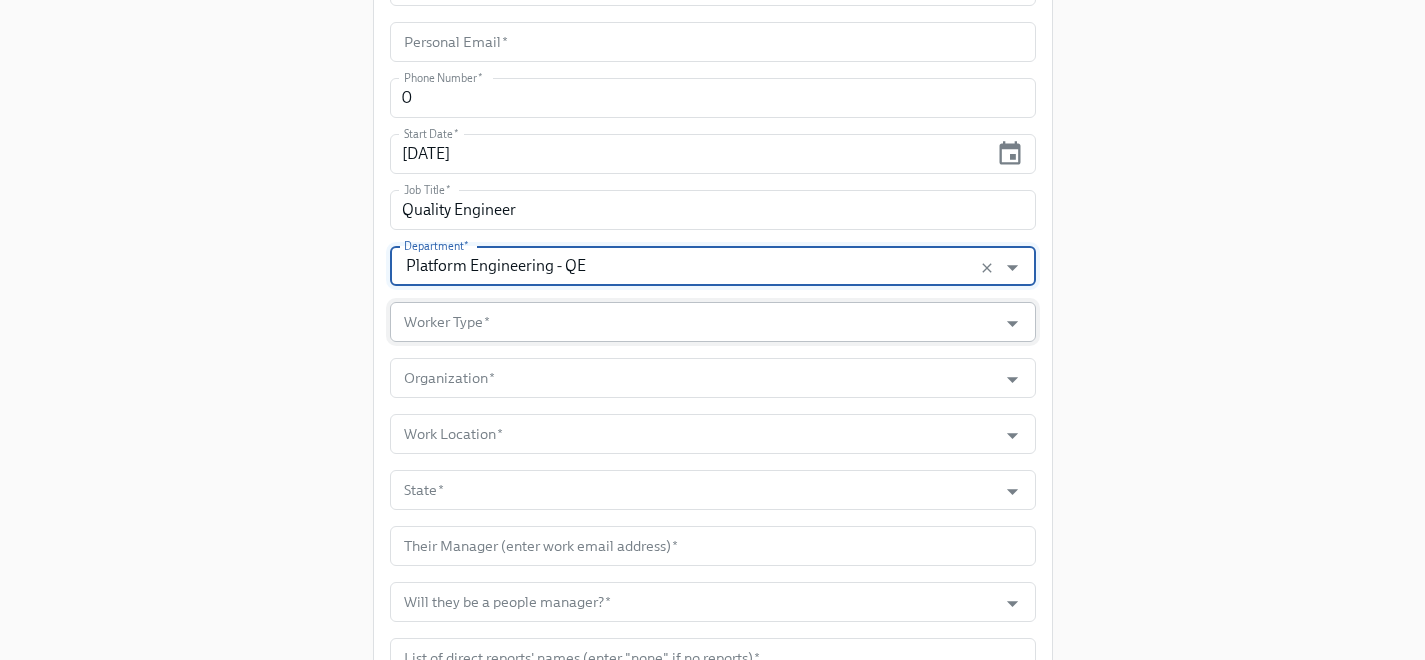 click on "Worker Type   *" at bounding box center (694, 322) 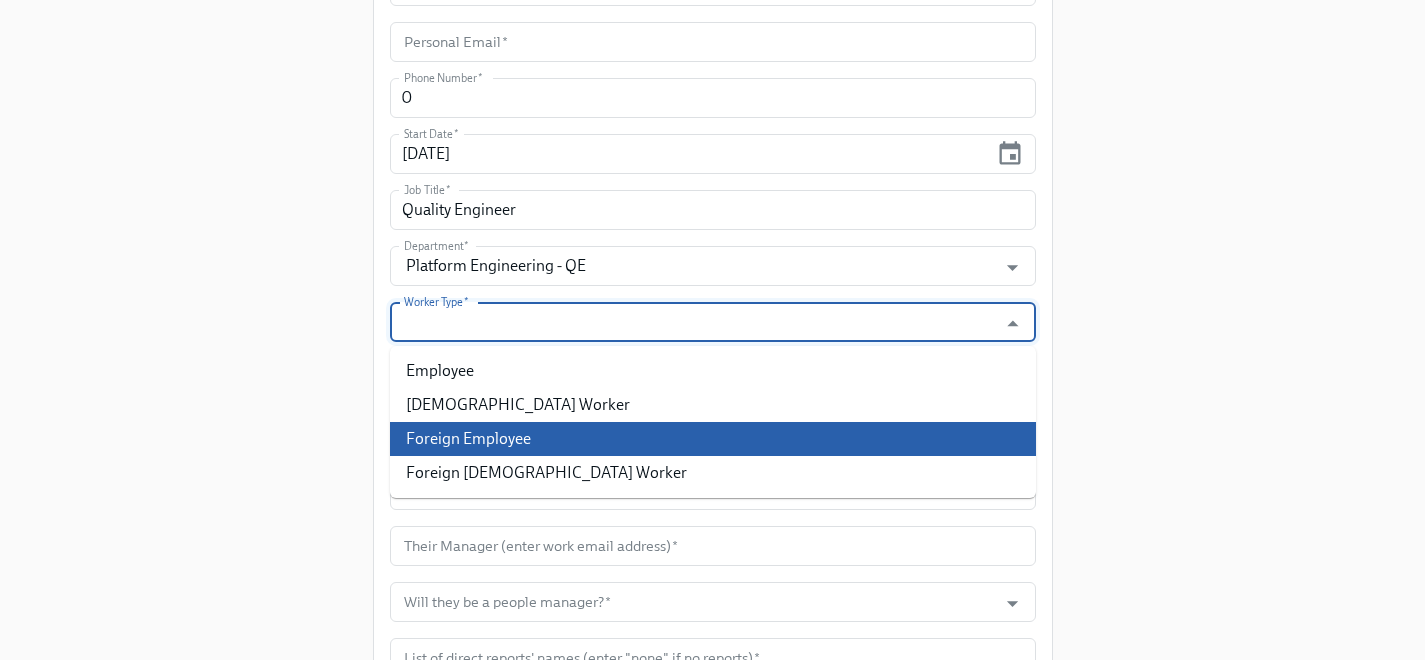 click on "Foreign Employee" at bounding box center [713, 439] 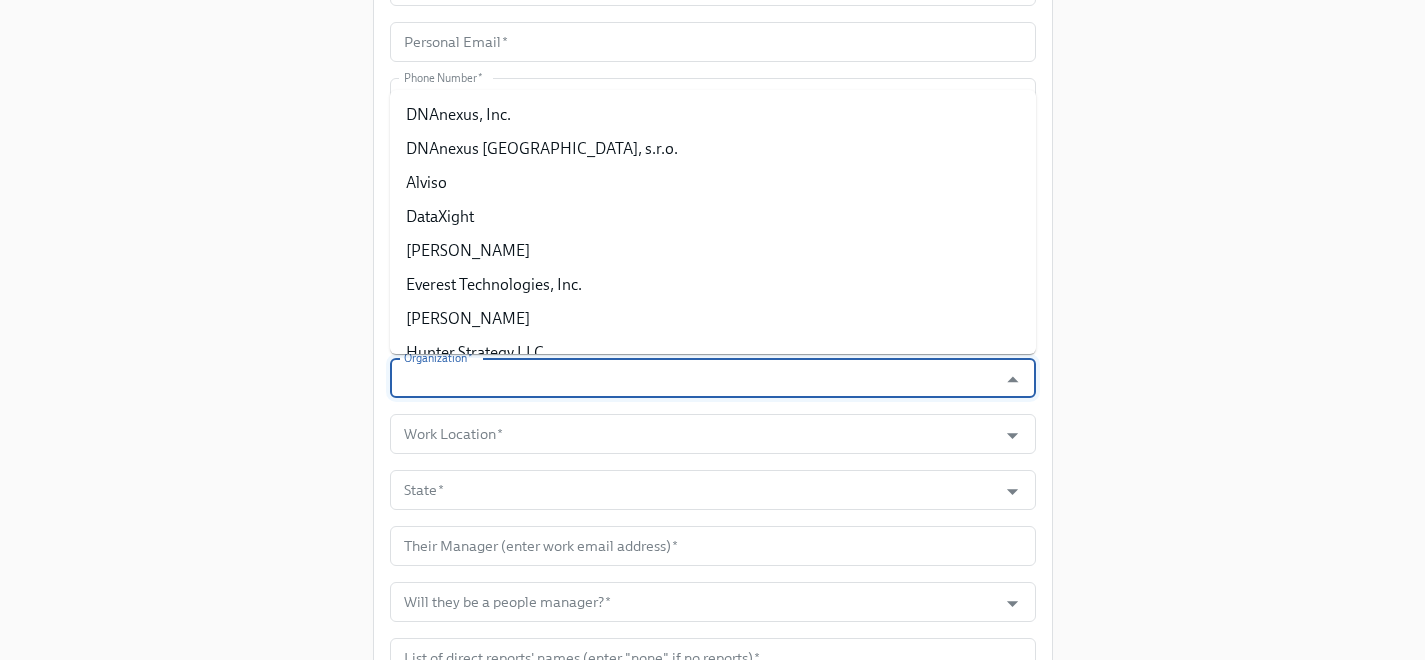 click on "Organization   *" at bounding box center (694, 378) 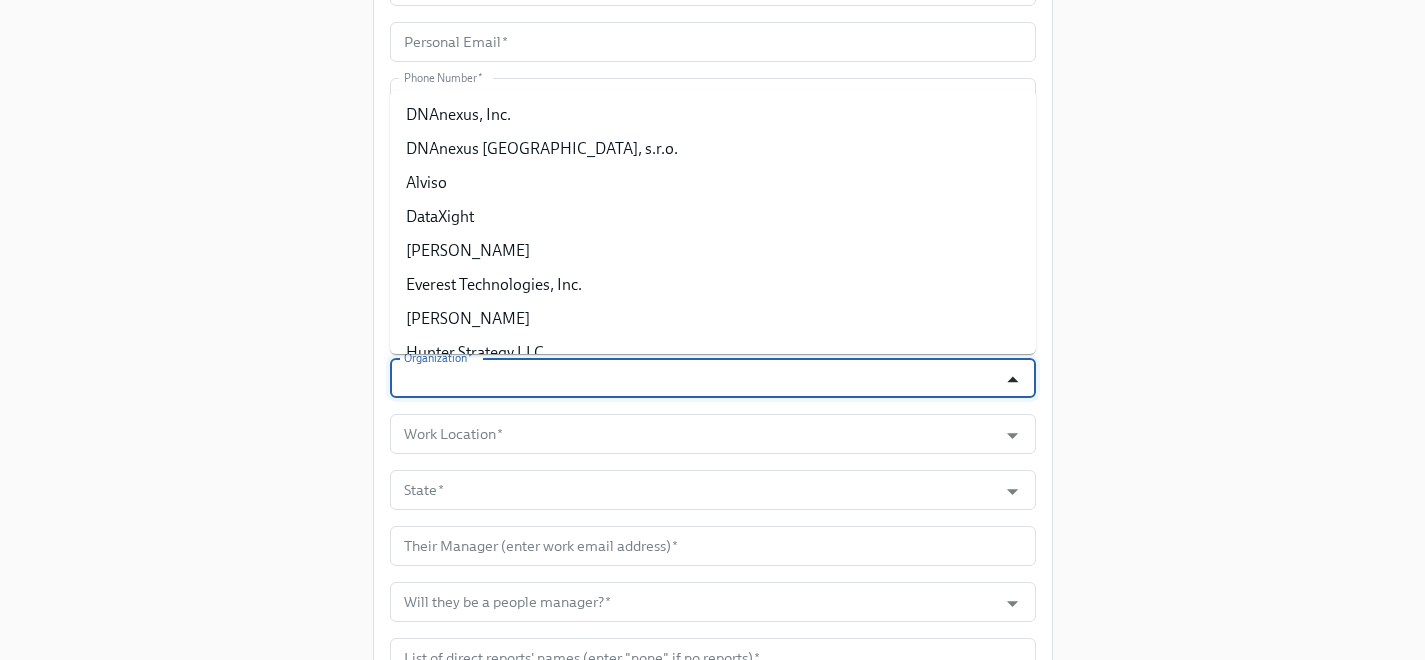 click 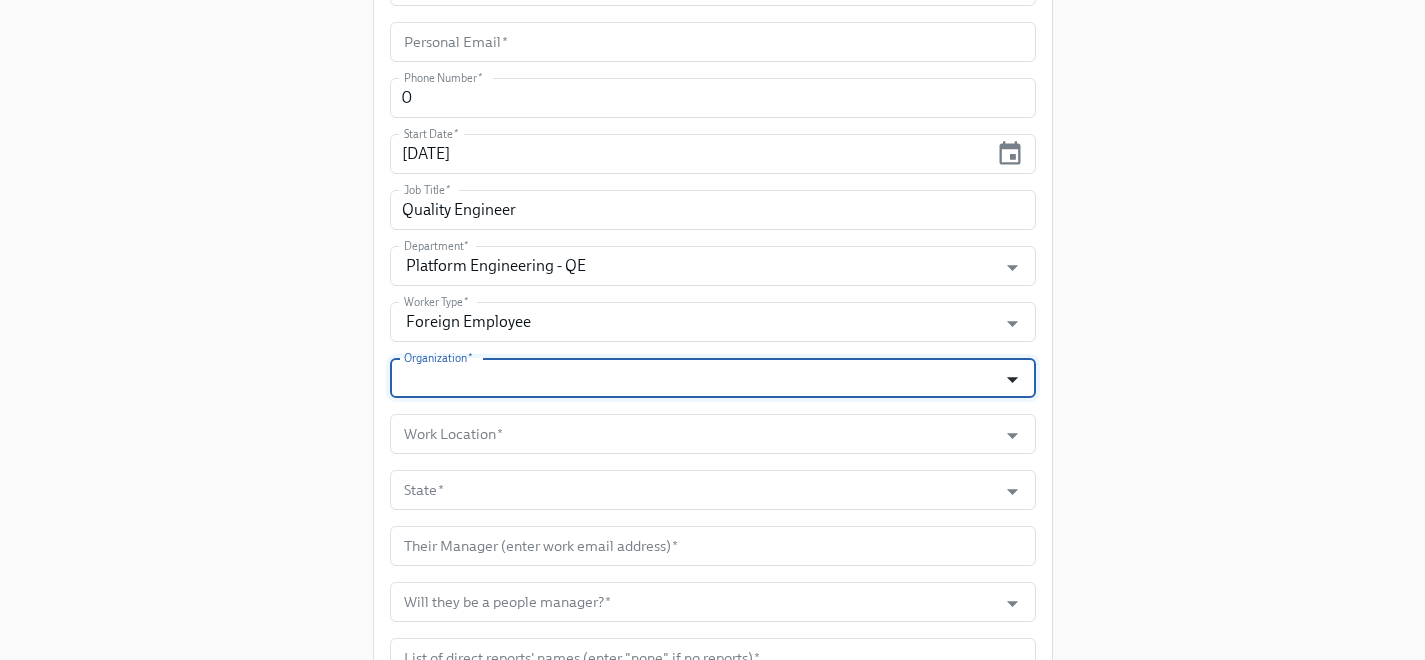 click 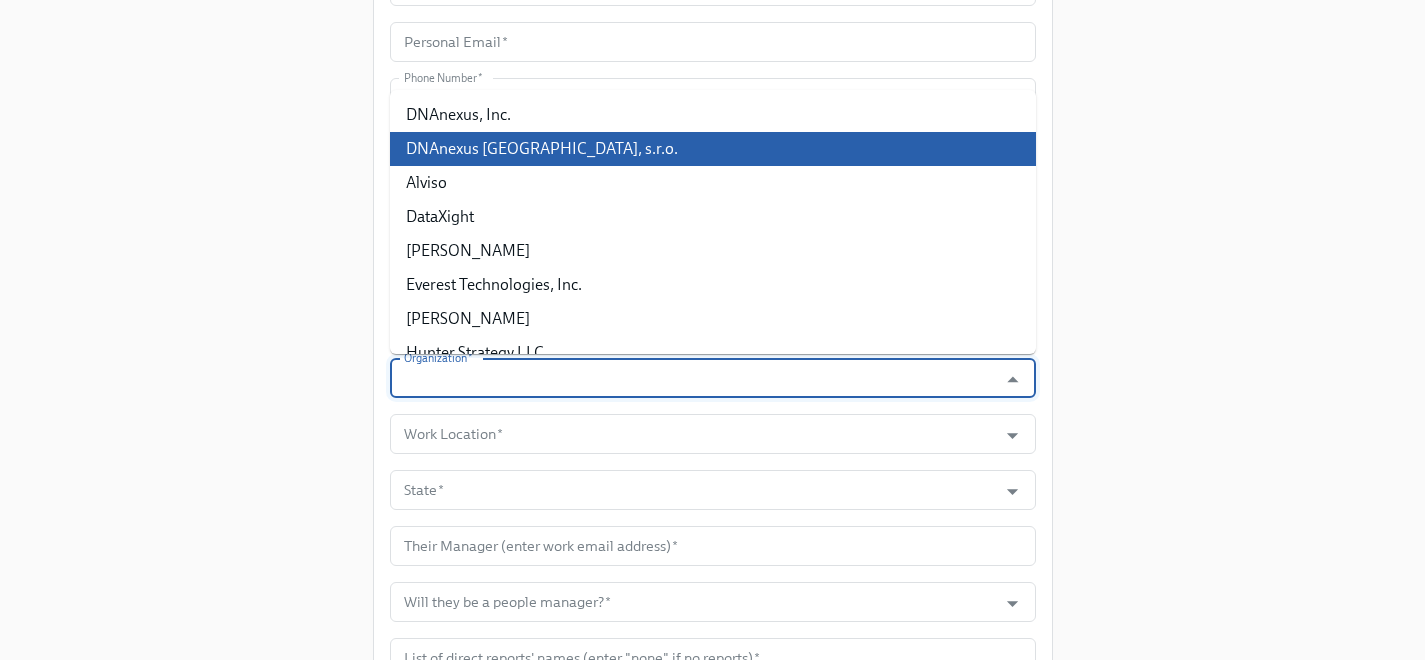 click on "DNAnexus [GEOGRAPHIC_DATA], s.r.o." at bounding box center [713, 149] 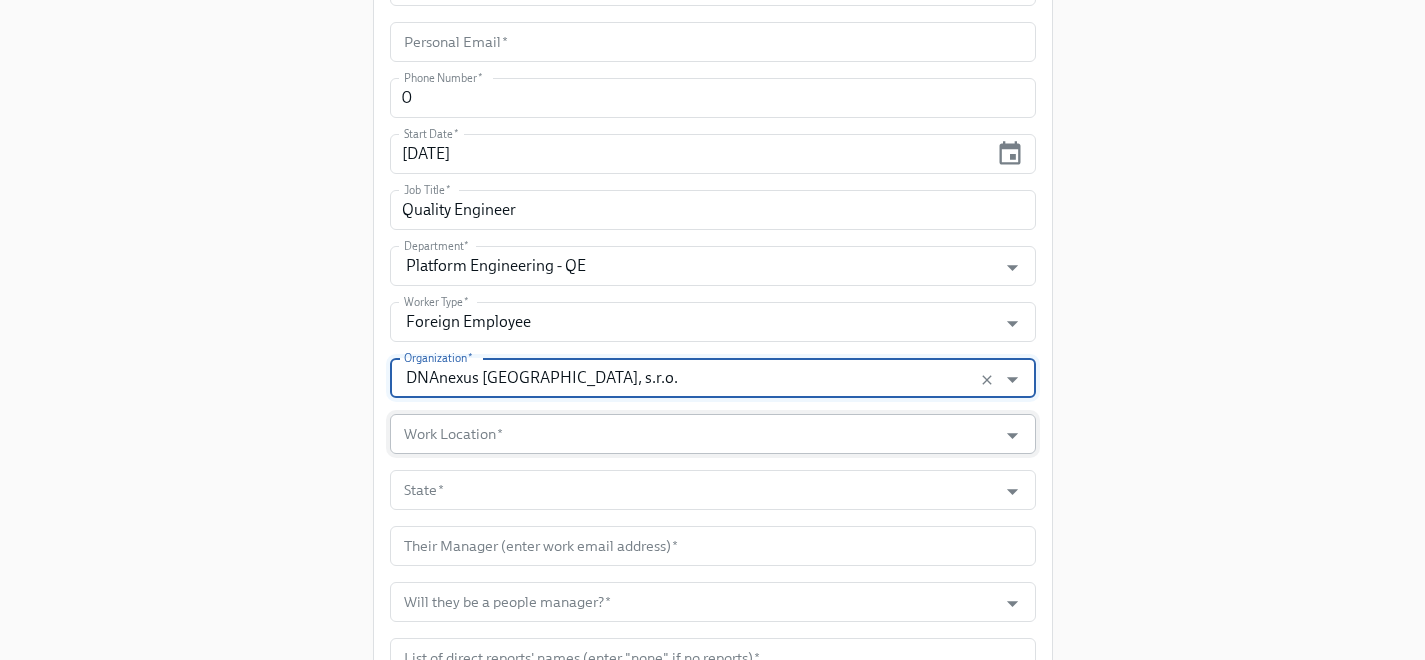 click on "Work Location   *" at bounding box center [694, 434] 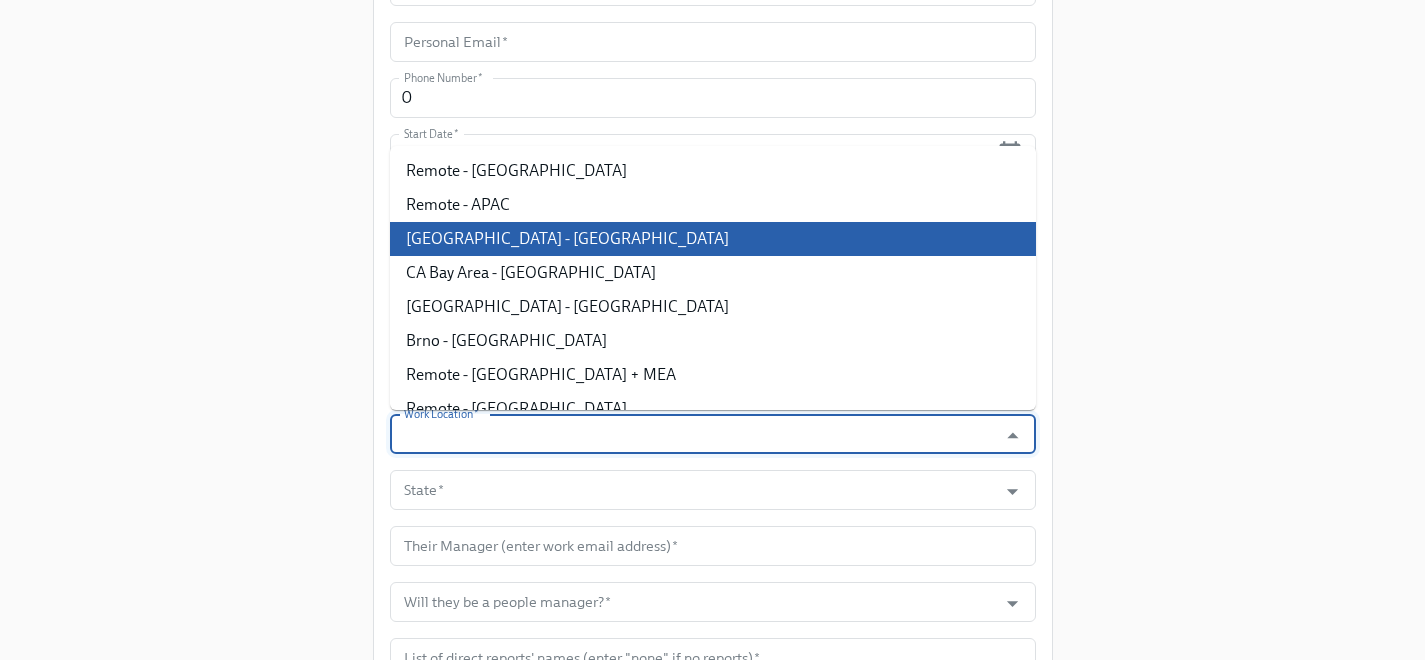 click on "[GEOGRAPHIC_DATA] - [GEOGRAPHIC_DATA]" at bounding box center [713, 239] 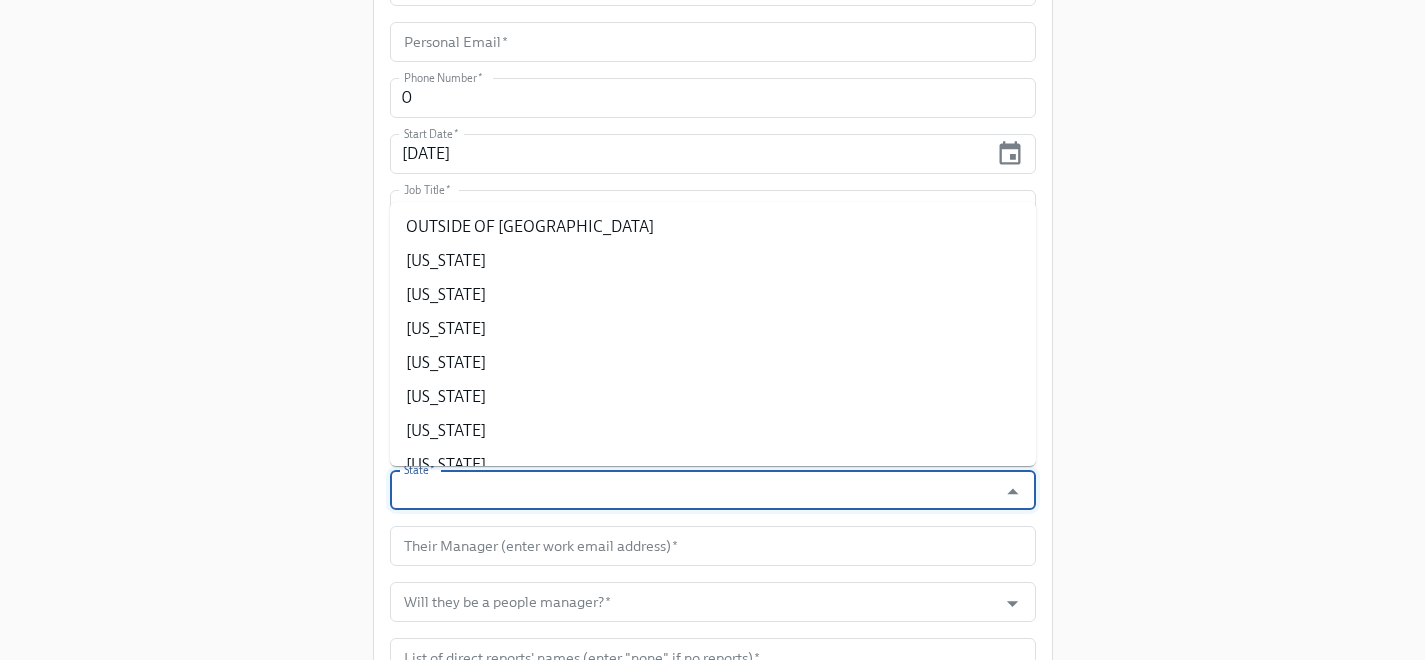 click on "State   *" at bounding box center [694, 490] 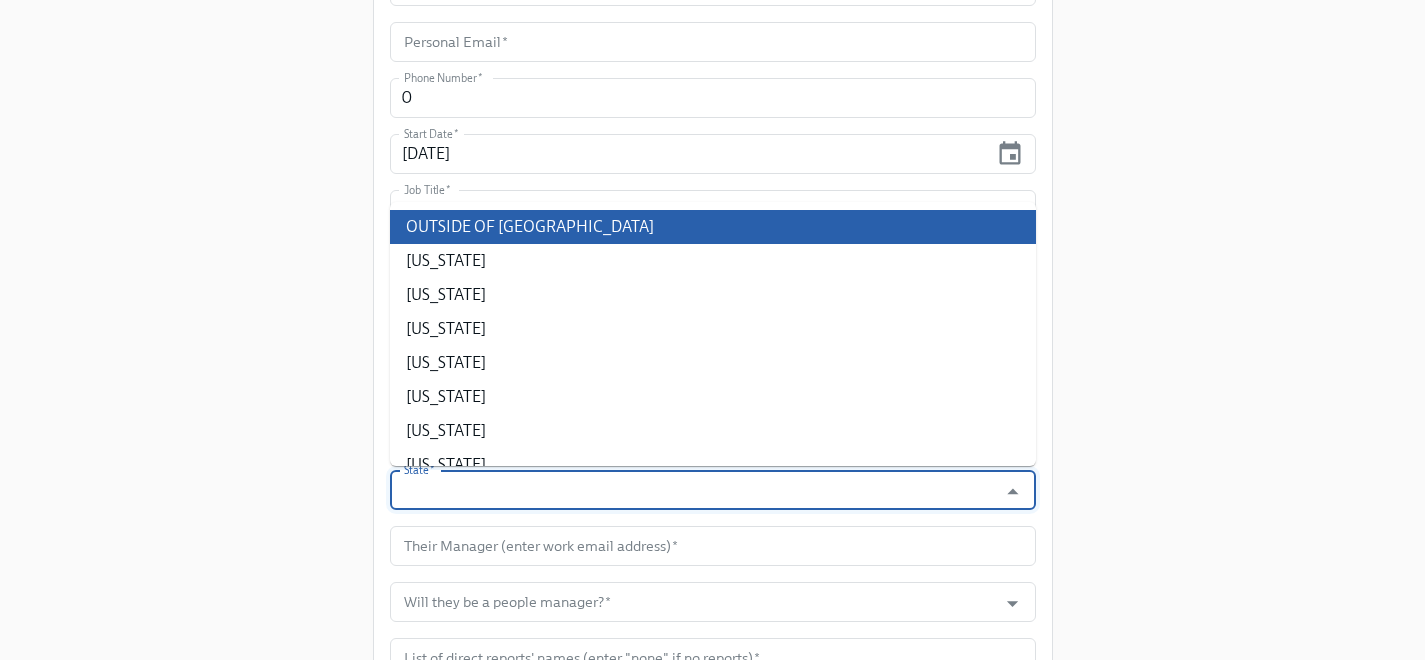 click on "OUTSIDE OF [GEOGRAPHIC_DATA]" at bounding box center (713, 227) 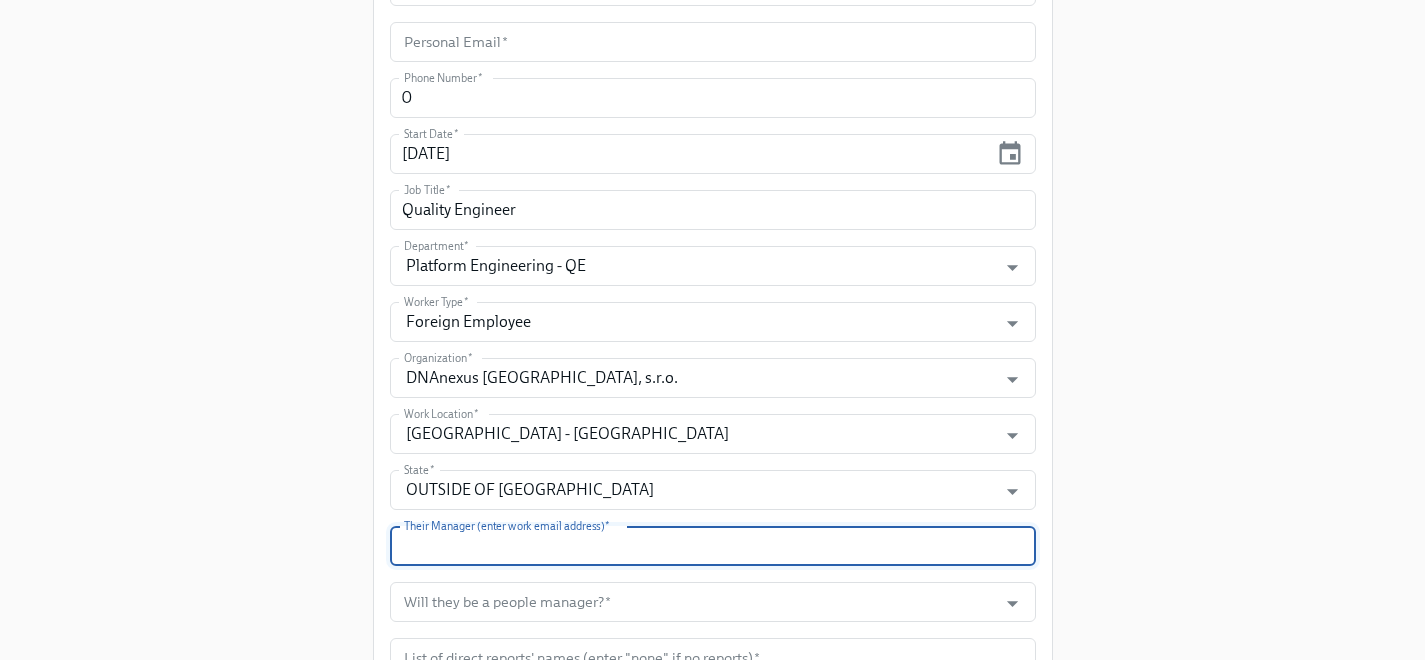 click at bounding box center [713, 546] 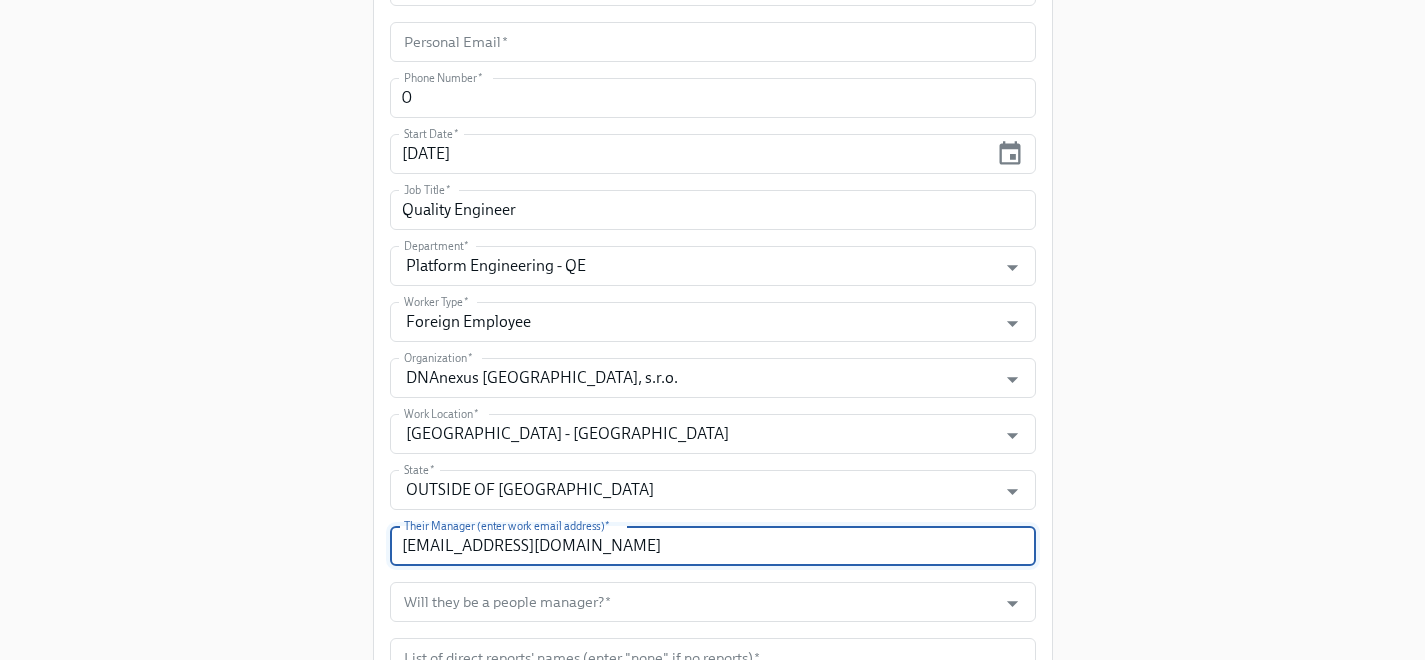 type on "[EMAIL_ADDRESS][DOMAIN_NAME]" 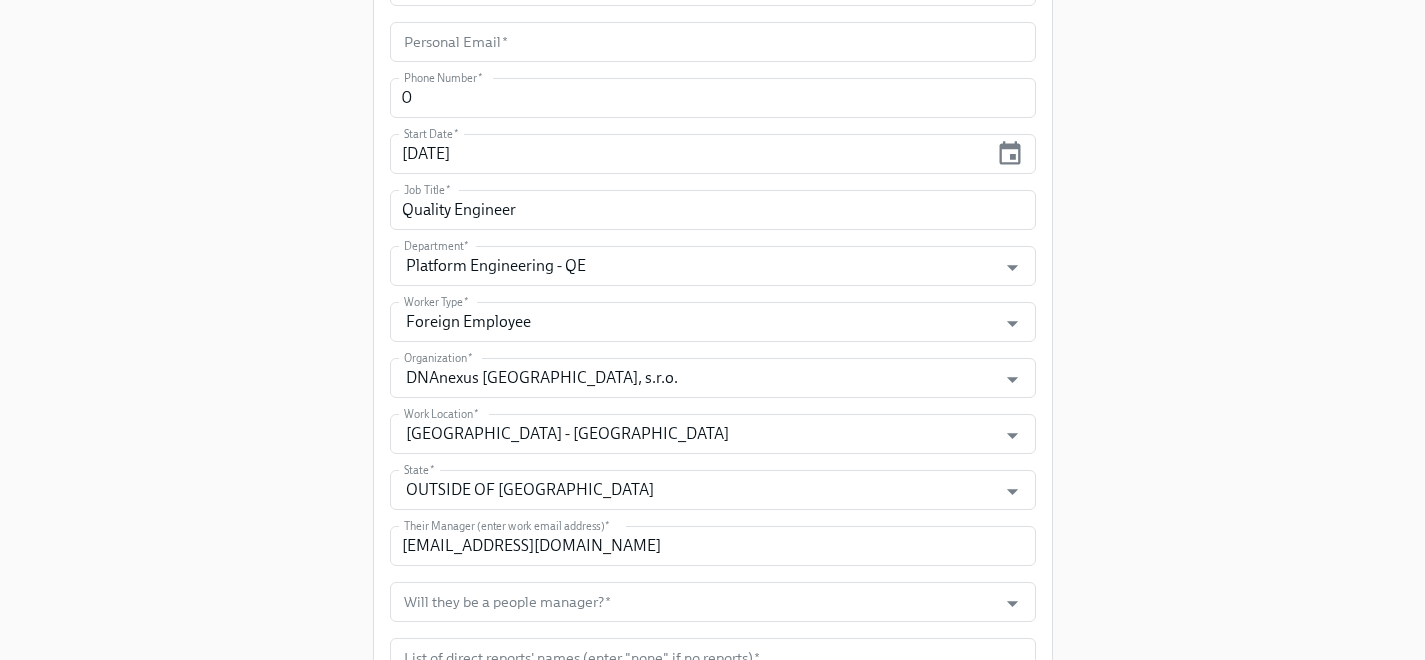 click on "Enrollment Form DNAnexus On-boarding For use by People Operations Only
Please provide some key information about the new hire, so all the relevant stakeholders can be informed. This data will also be used by our new automated process to tailor the content and tasks sent to the new hire and other teams.
Please note: the start date for  US and [GEOGRAPHIC_DATA]  should be:
[DATE], or subsequent [DATE] if [DATE] is a public holiday
at least two weeks away
The start date for  [GEOGRAPHIC_DATA]  should be:
[DATE], or the 1st of the month
at least two weeks away
Legal First Name ([PERSON_NAME])   * [PERSON_NAME] First Name ([PERSON_NAME])  * Preferred First Name ([PERSON_NAME])   * [PERSON_NAME] Preferred First Name ([PERSON_NAME])  * First Initial (eg J, used for email set-up)   * P First Initial (eg J, used for email set-up)  * Last Name   * [PERSON_NAME] Last Name  * Personal Email   * Personal Email  * Phone Number   * 0 Phone Number  * Start Date   * [DATE] Start Date  * Job Title   * Quality Engineer Job Title  * *" at bounding box center (712, 21) 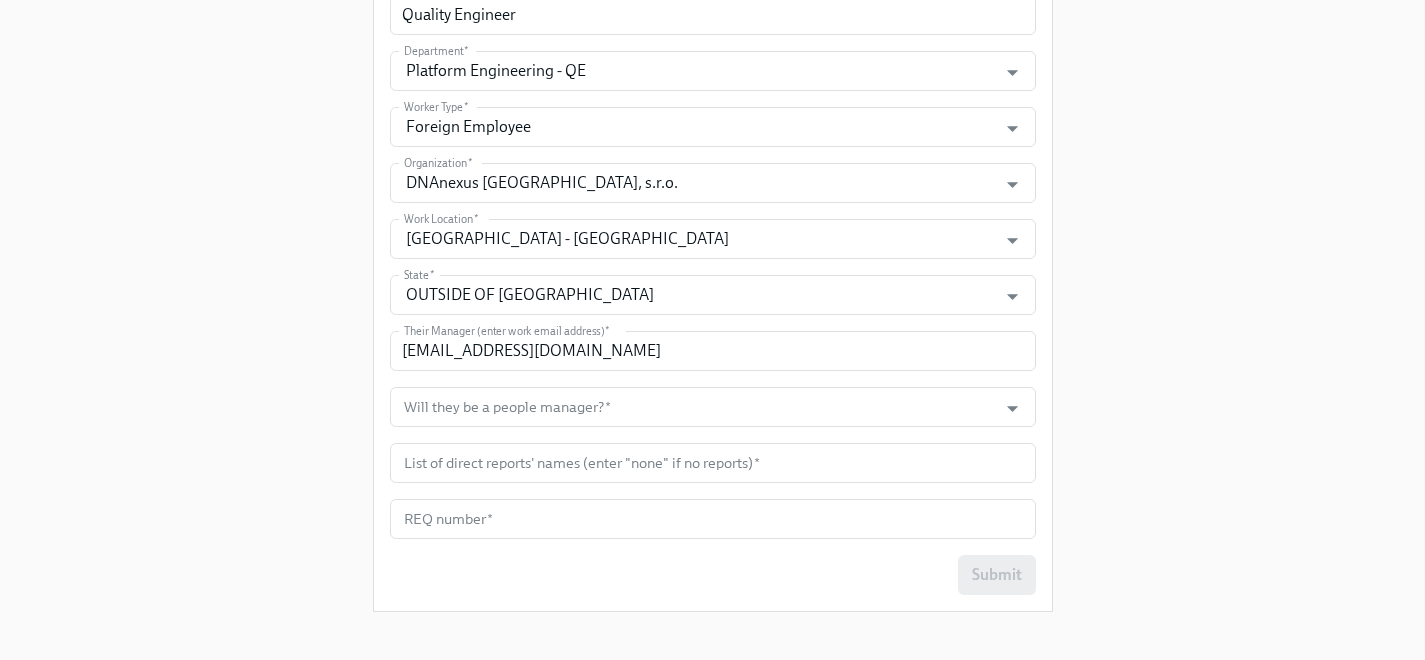 scroll, scrollTop: 992, scrollLeft: 0, axis: vertical 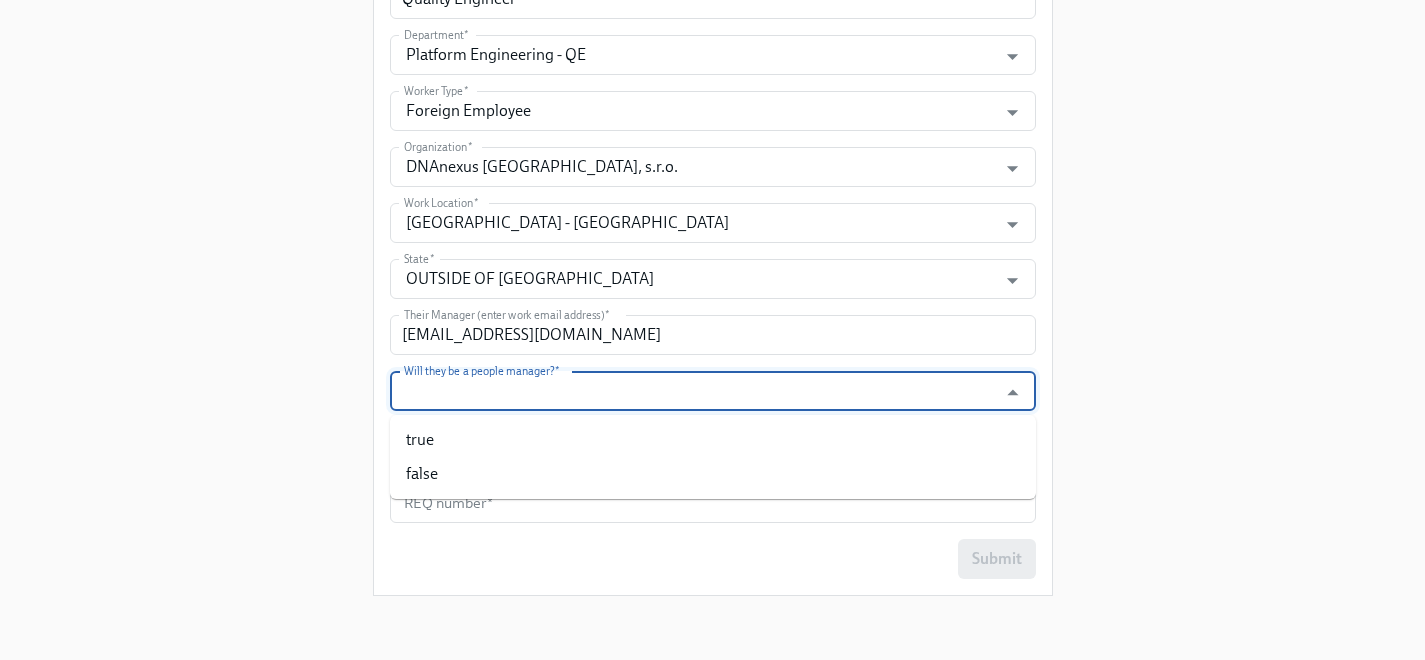 click on "Will they be a people manager?   *" at bounding box center (694, 391) 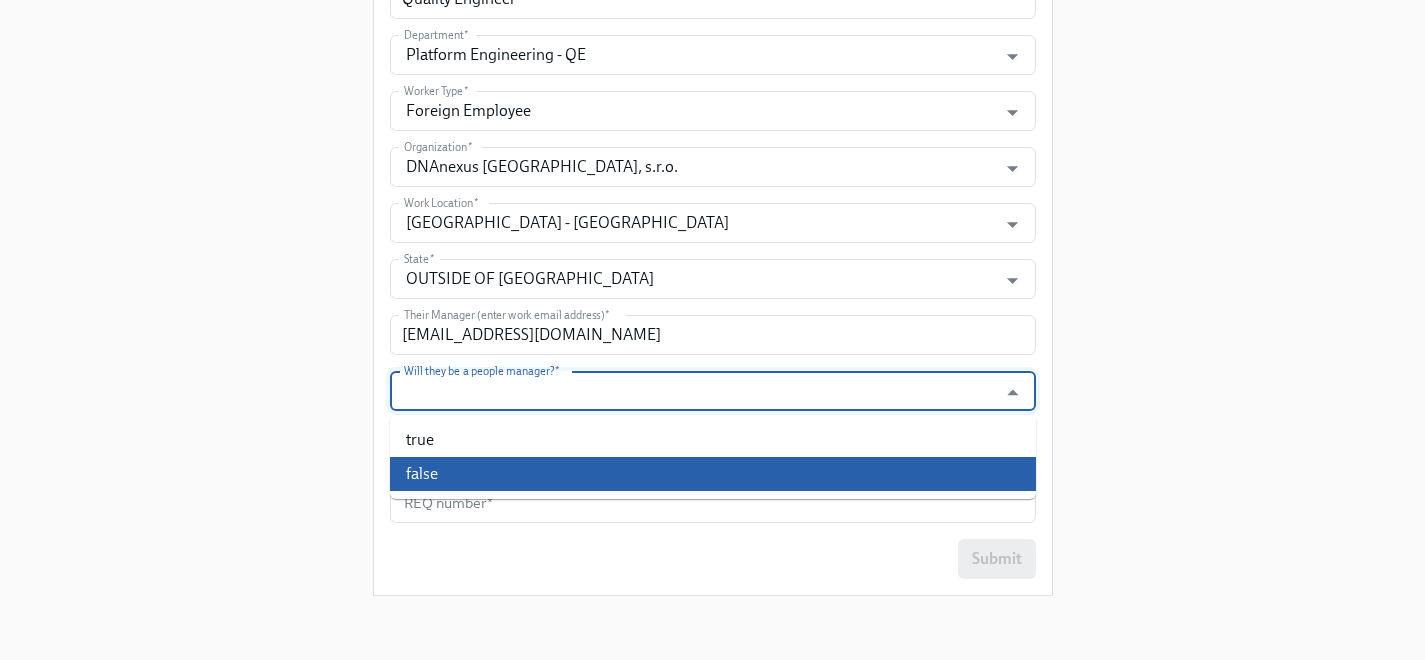 click on "false" at bounding box center (713, 474) 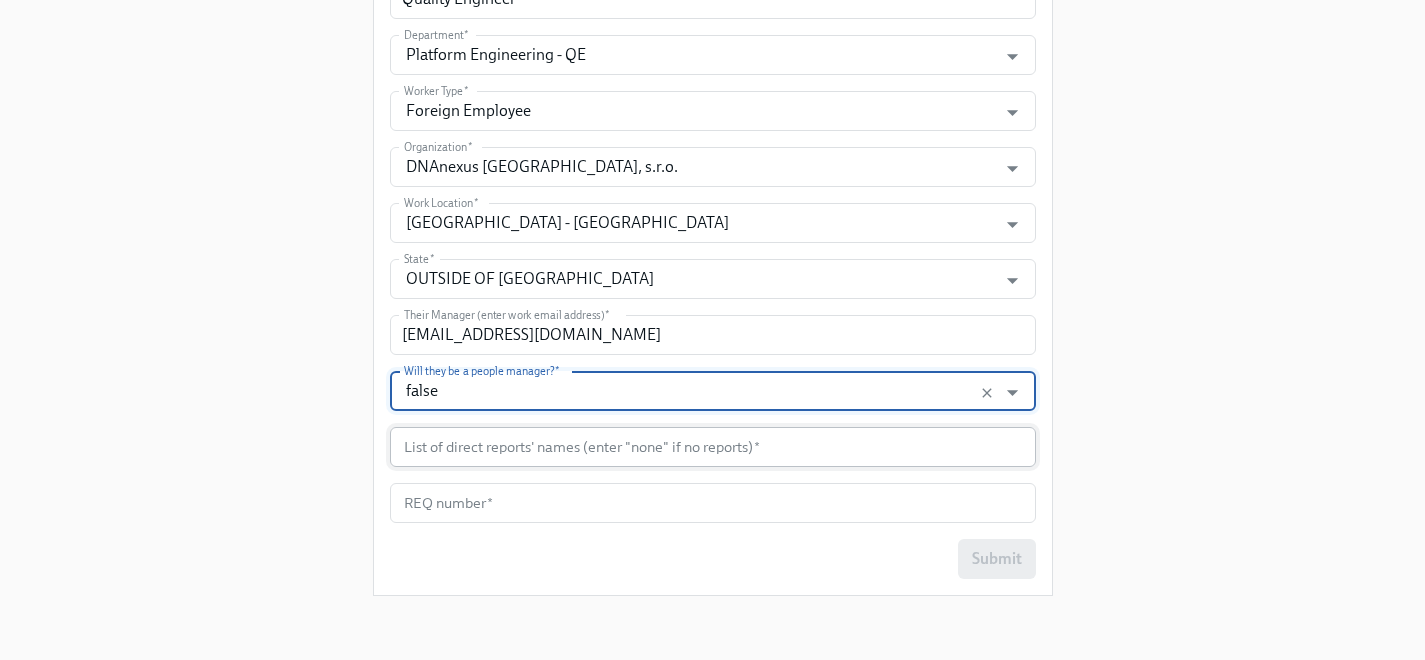 click at bounding box center (713, 447) 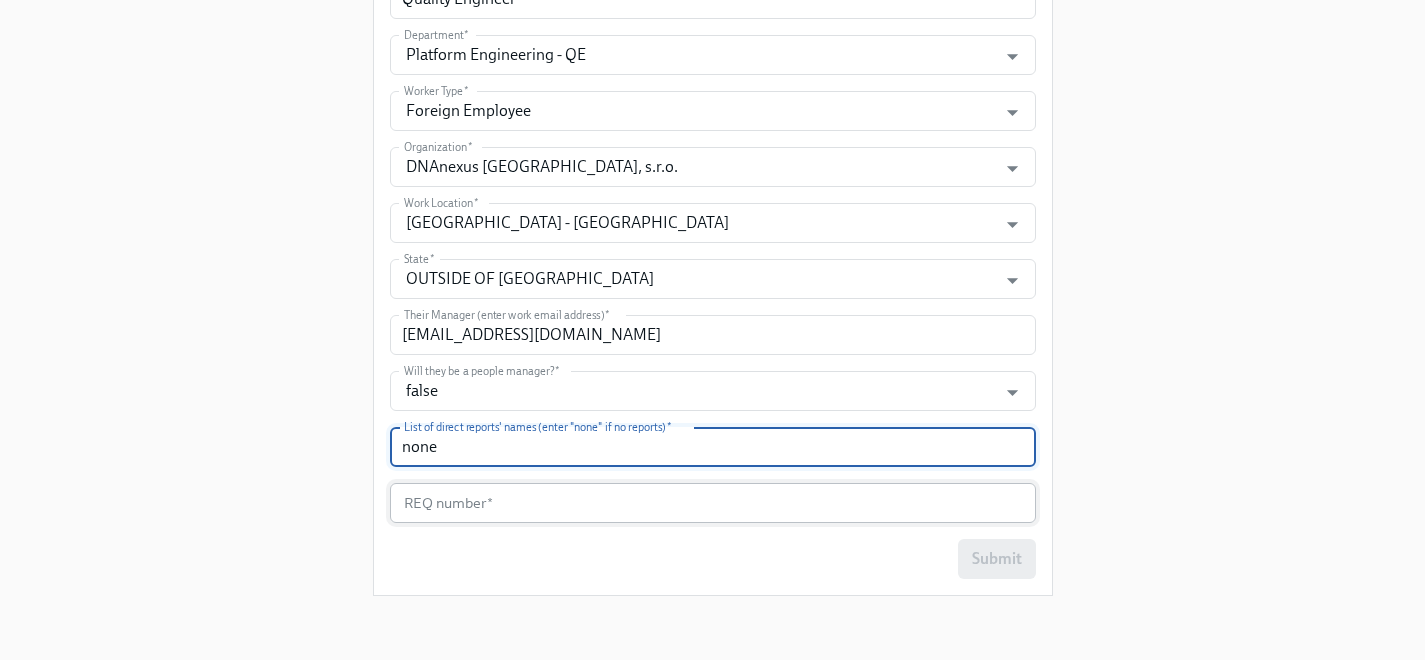 type on "none" 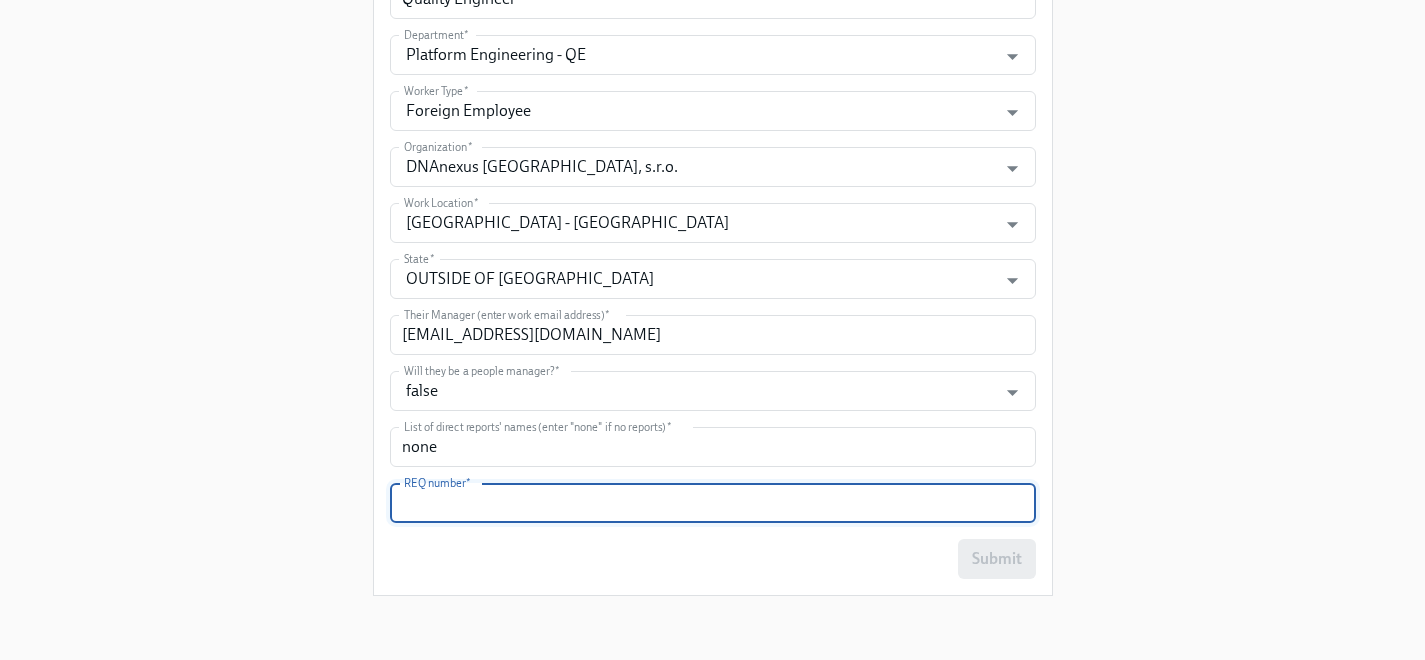 paste on "CZ-2025-007-B" 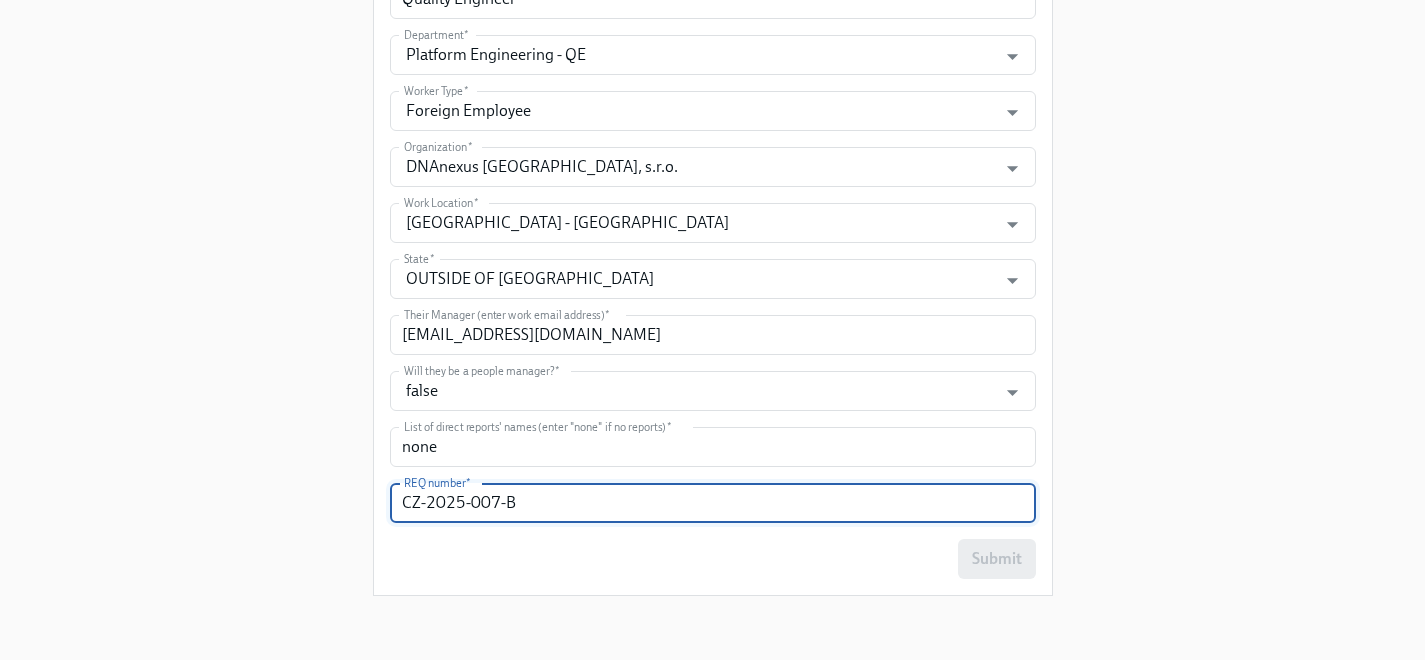 type on "CZ-2025-007-B" 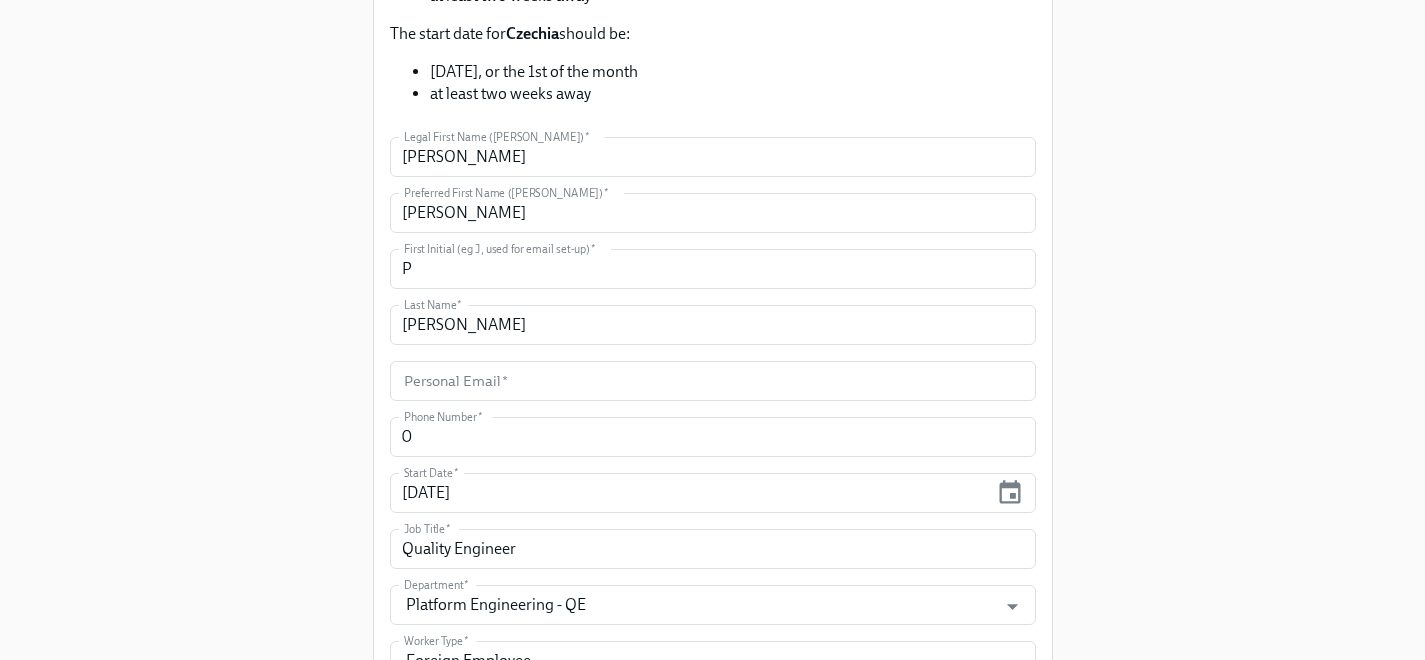 scroll, scrollTop: 441, scrollLeft: 0, axis: vertical 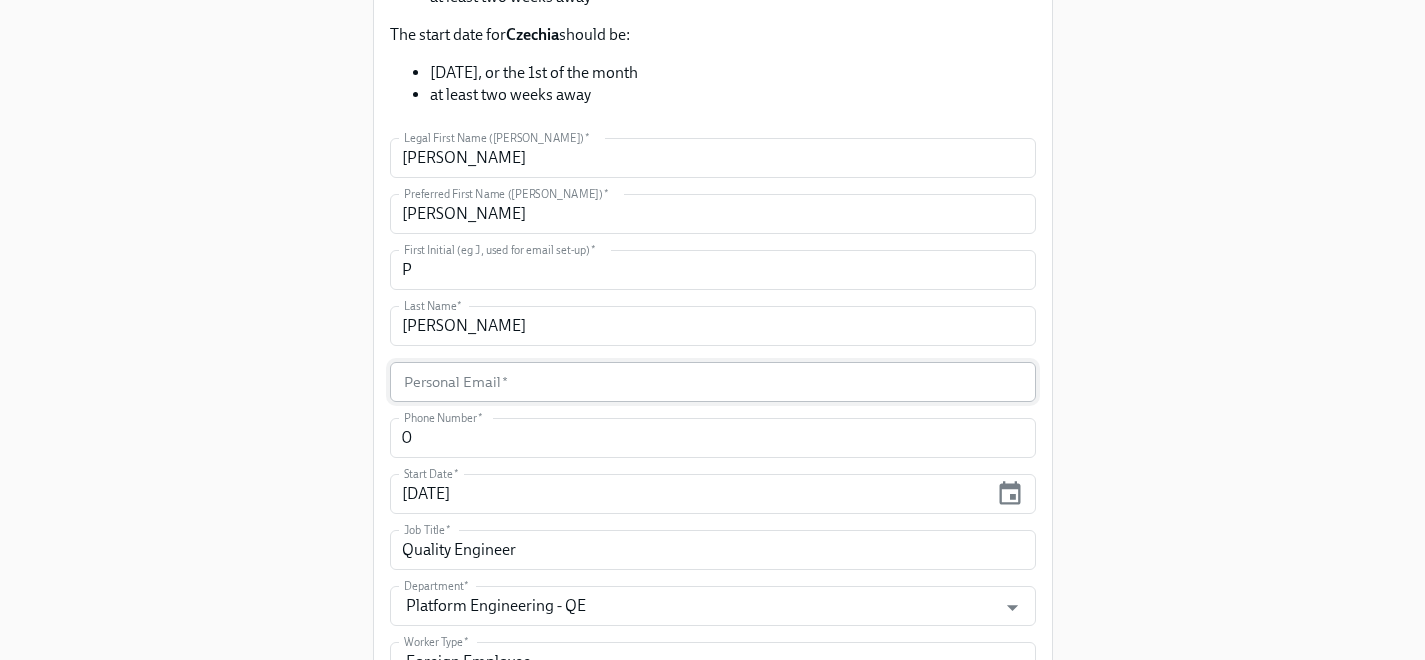 click at bounding box center (713, 382) 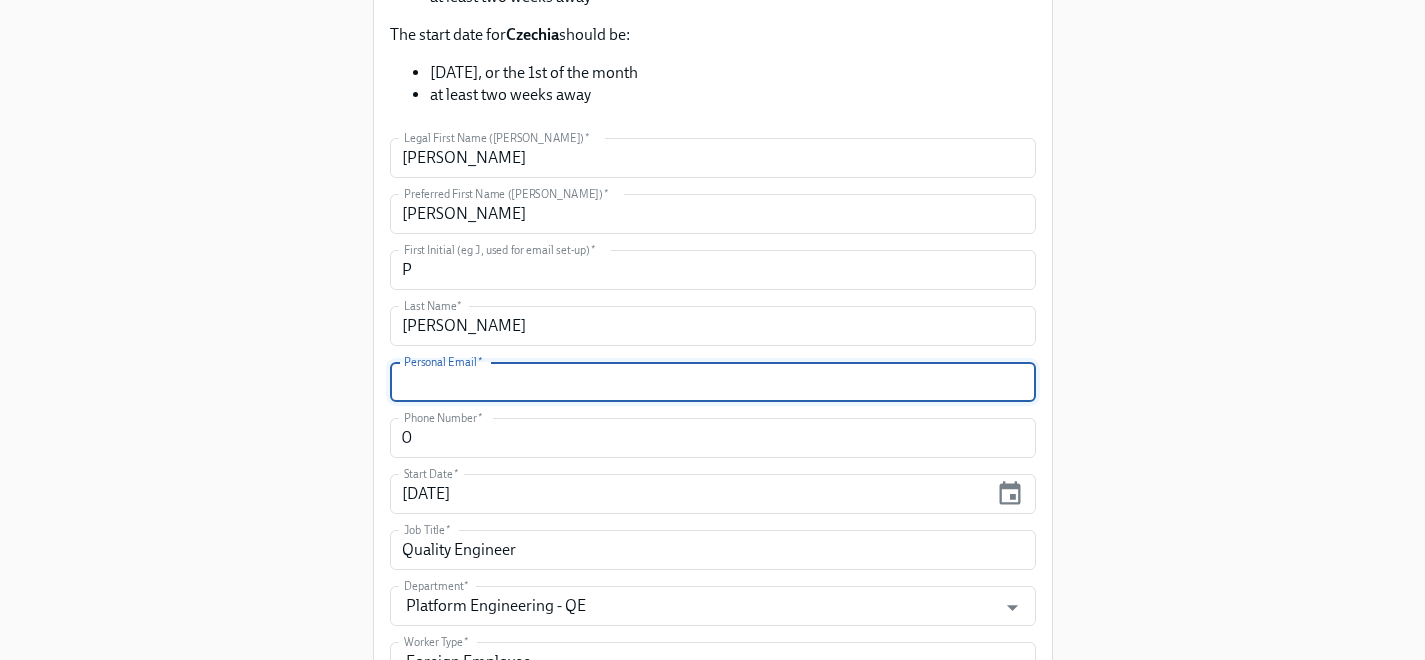 paste on "[DOMAIN_NAME][EMAIL_ADDRESS][PERSON_NAME][DOMAIN_NAME]" 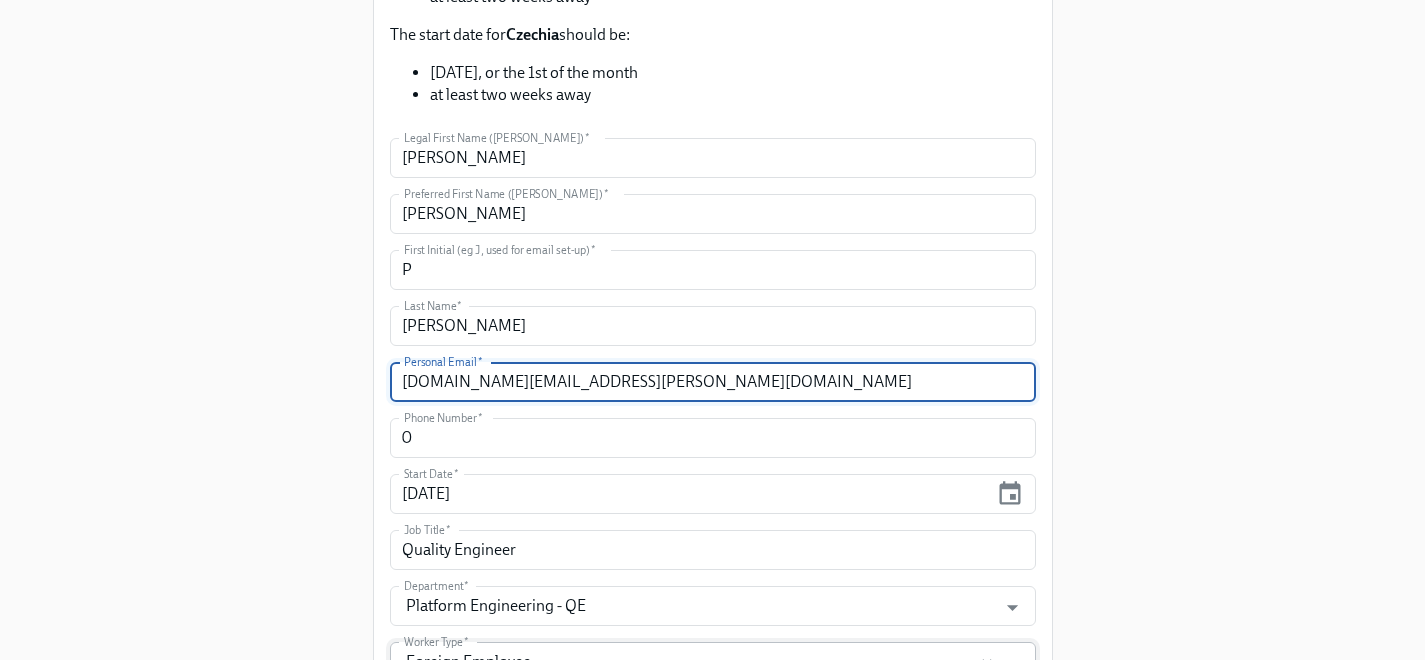 type on "[DOMAIN_NAME][EMAIL_ADDRESS][PERSON_NAME][DOMAIN_NAME]" 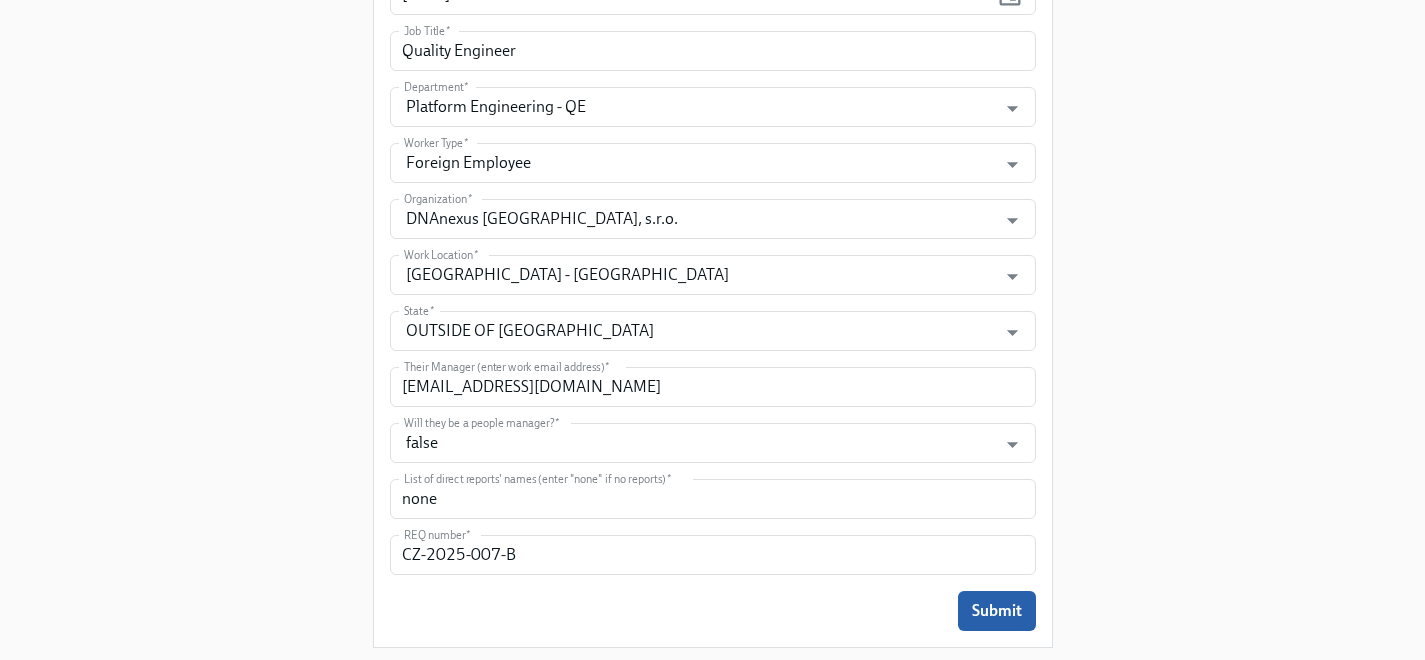 scroll, scrollTop: 992, scrollLeft: 0, axis: vertical 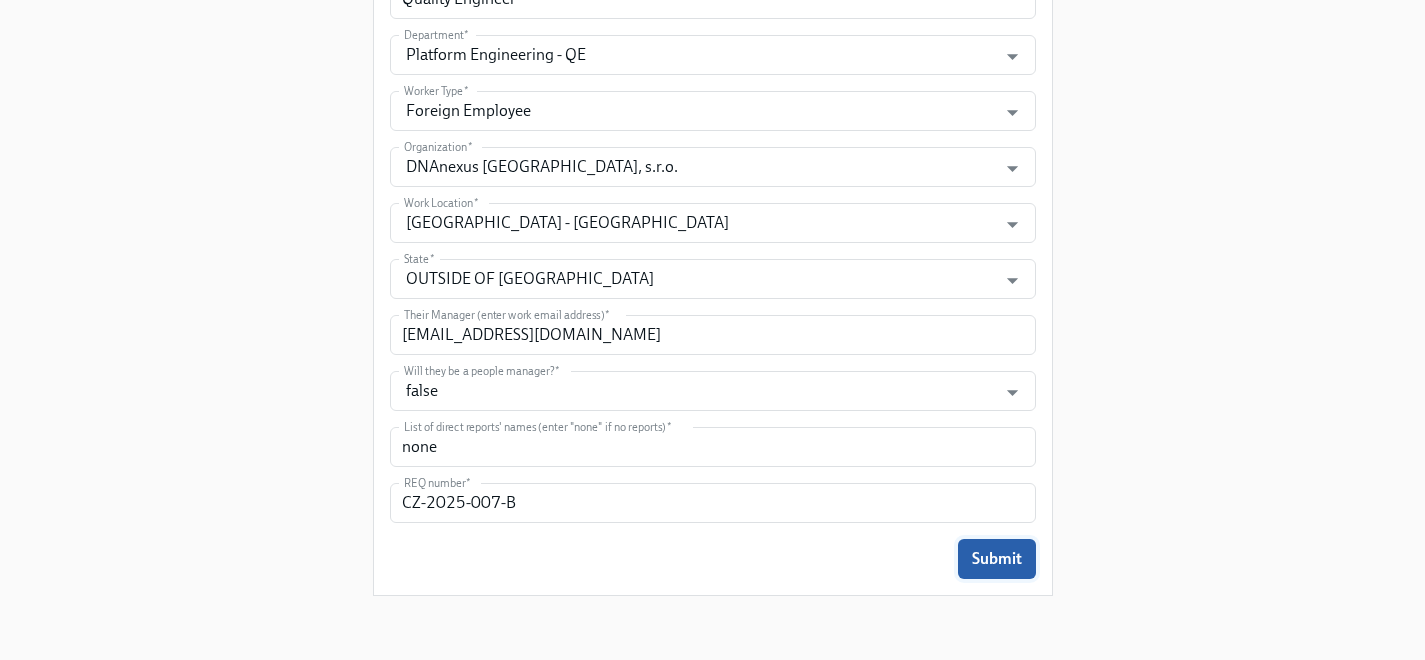 click on "Submit" at bounding box center [997, 559] 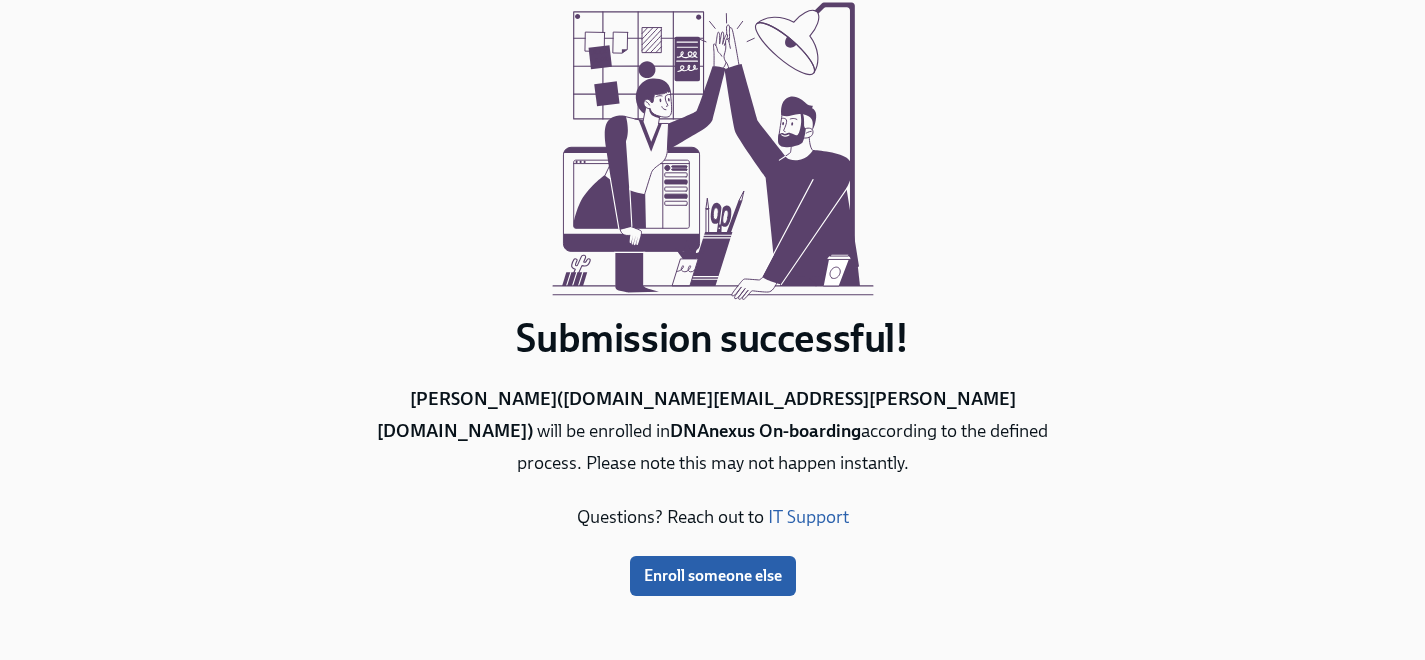 scroll, scrollTop: 0, scrollLeft: 0, axis: both 